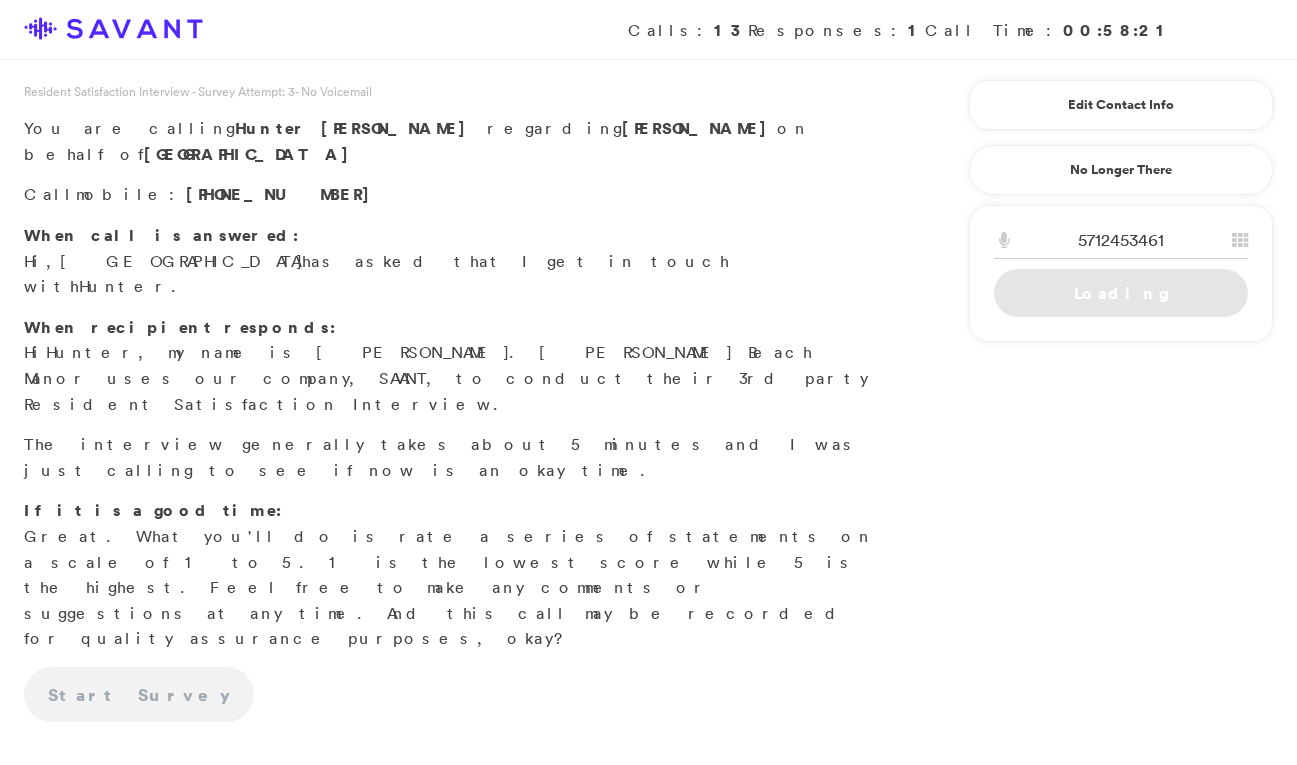 scroll, scrollTop: 0, scrollLeft: 0, axis: both 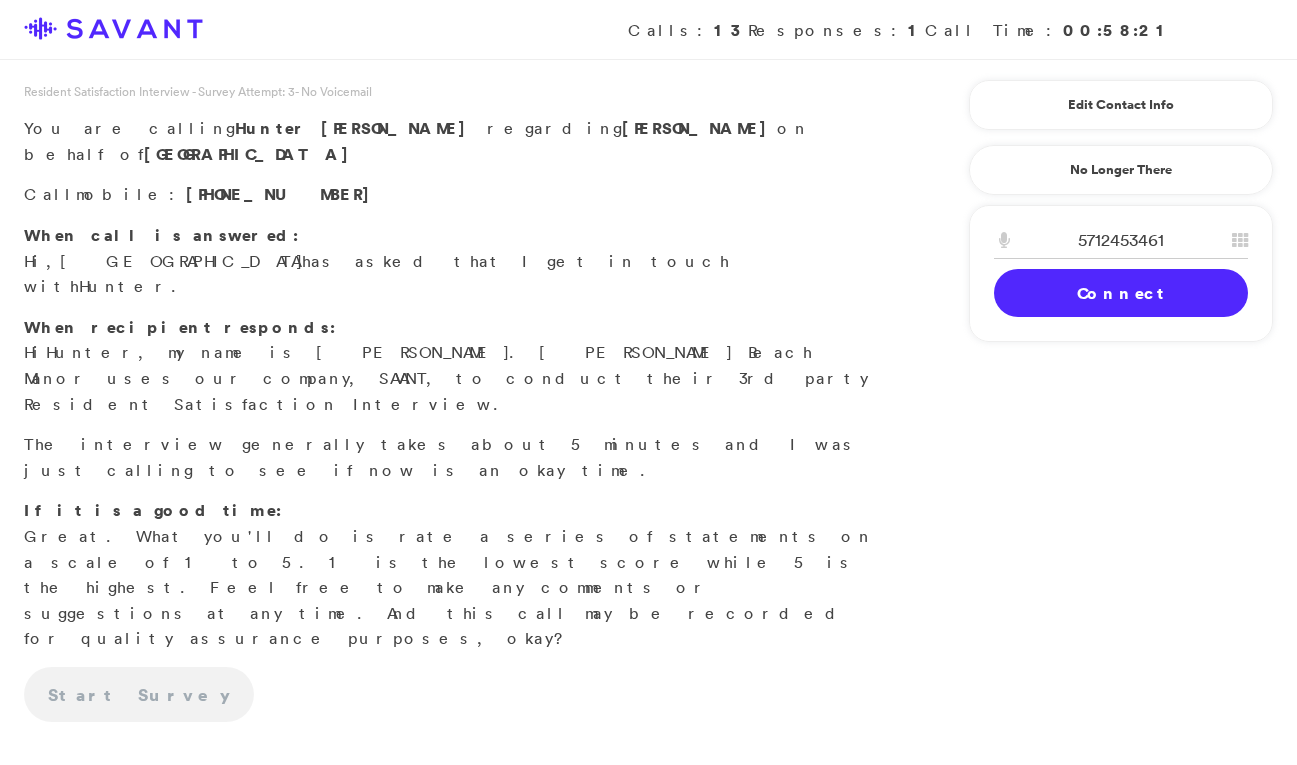 click on "Connect" at bounding box center (1121, 293) 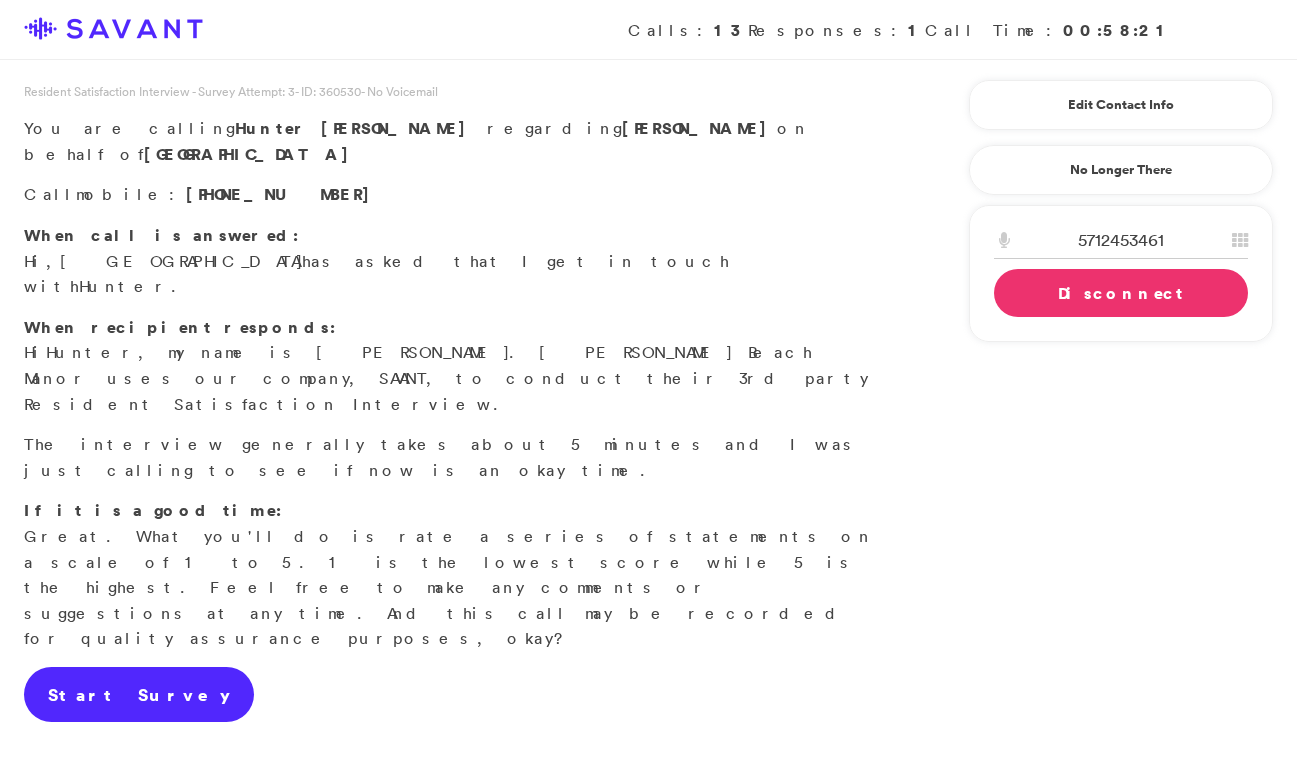 click on "Start Survey" at bounding box center [139, 695] 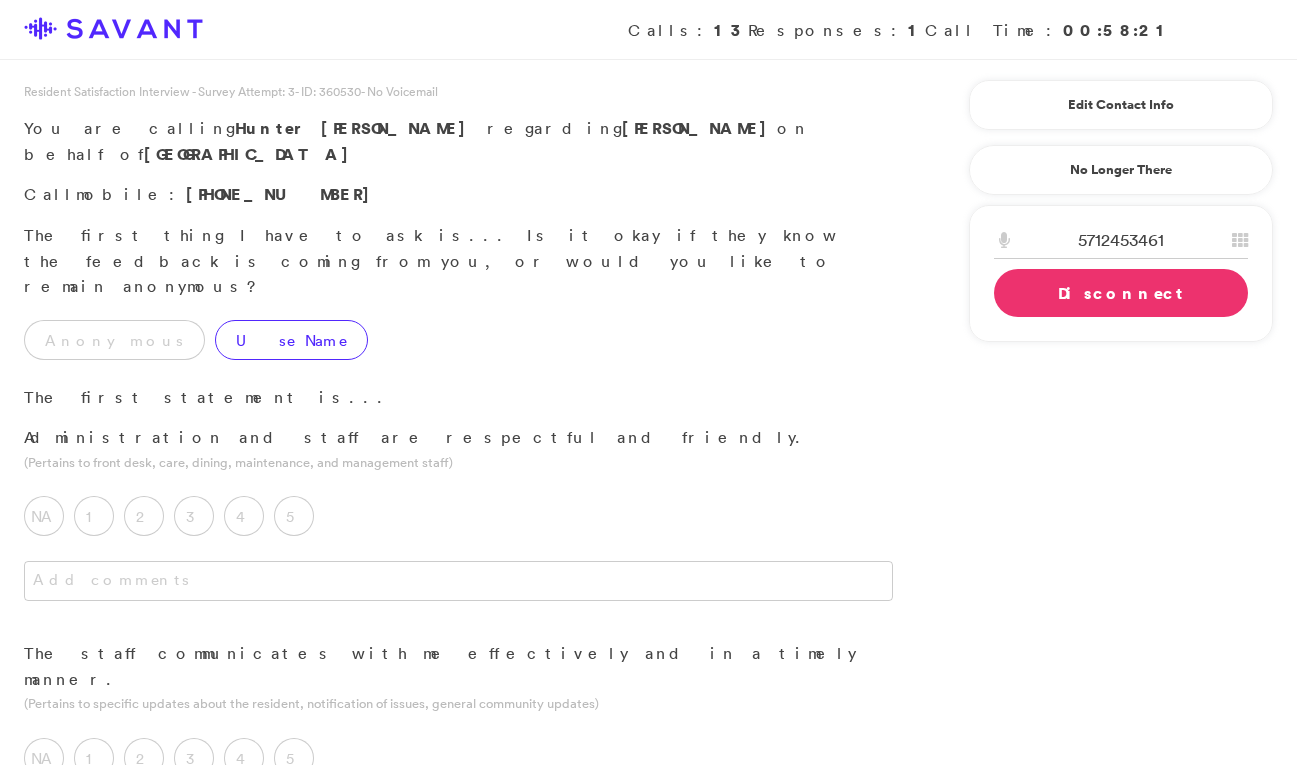 click on "Use Name" at bounding box center (291, 340) 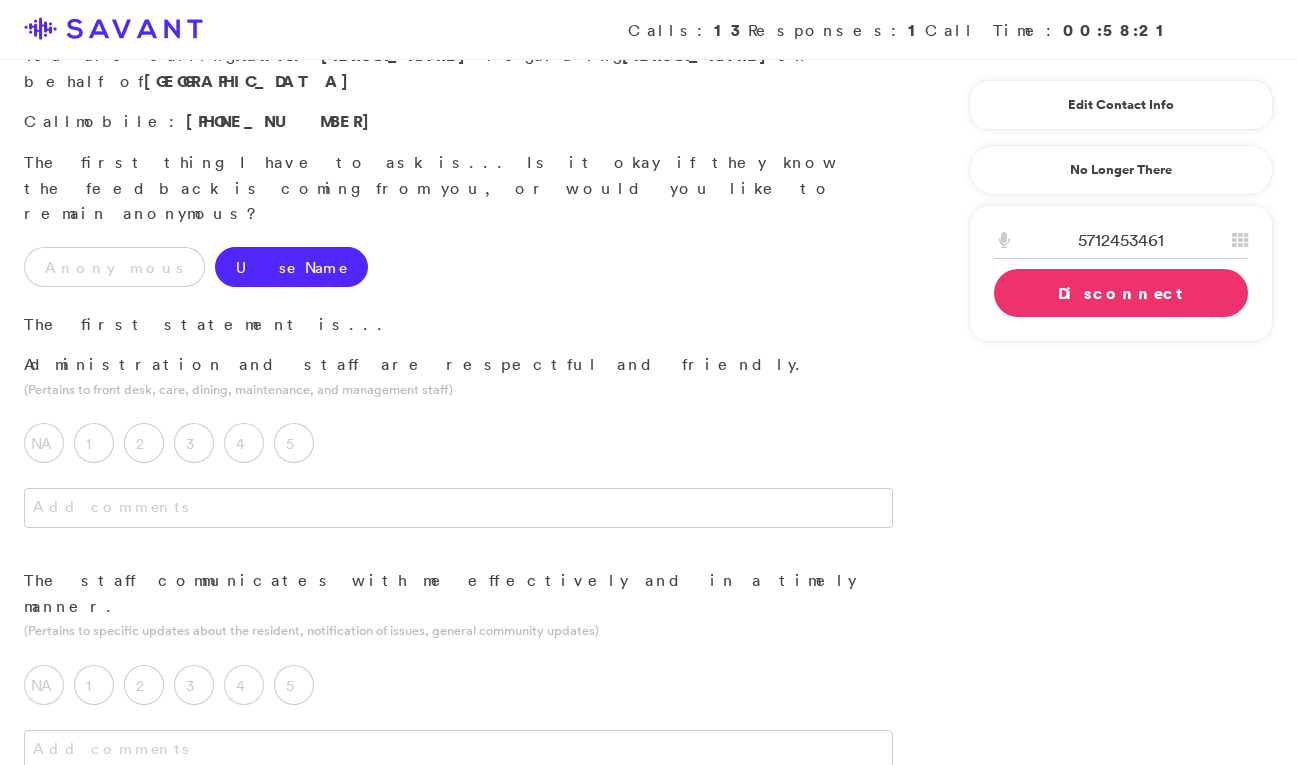 scroll, scrollTop: 78, scrollLeft: 0, axis: vertical 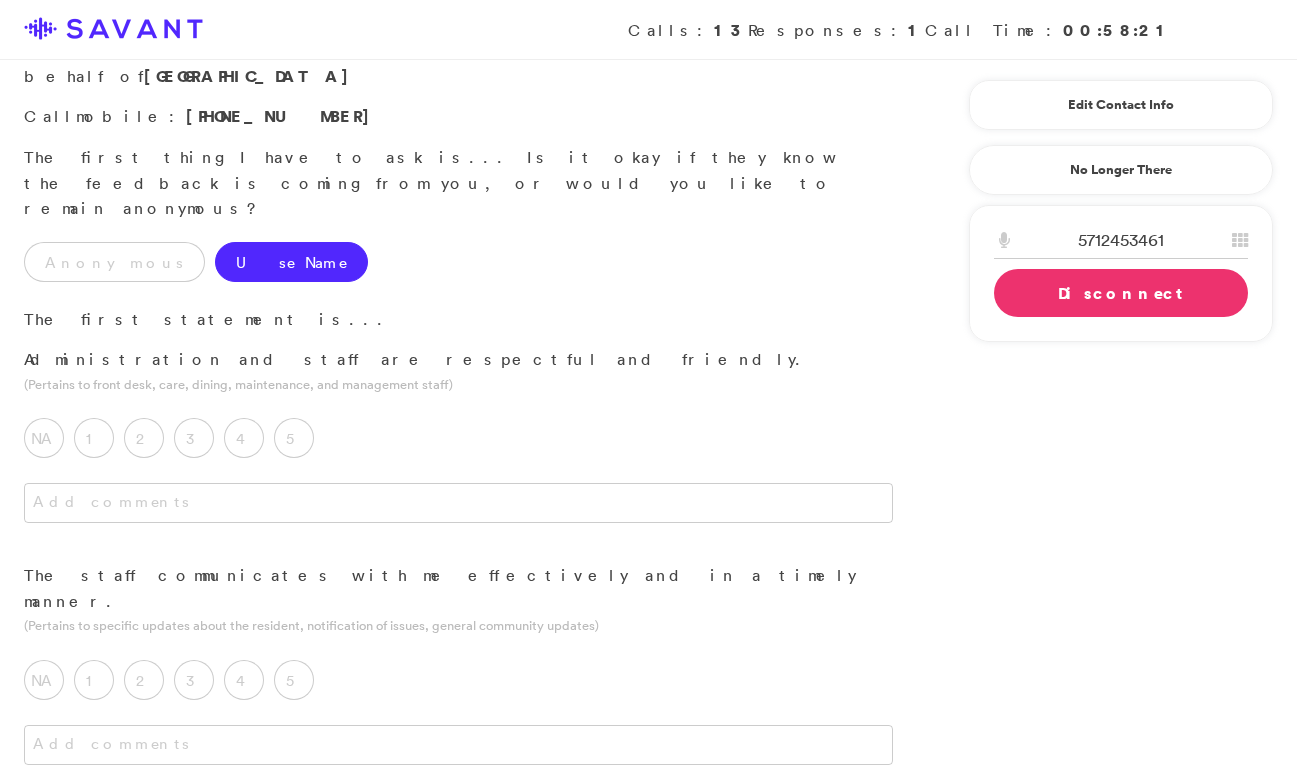 click on "Administration and staff are respectful and friendly. (Pertains to front desk, care, dining, maintenance, and management staff) NA 1 2 3 4 5 Has the staff done anything disrespectful or unfriendly that you'd like to share? Is it a specific person or department, or is it all staff? What is it that the staff do that makes you feel comfortable and respected whenever you see them? Is it a specific person or department, or is it all staff? Is there any particular moment or anything they've done that really stood out?" at bounding box center [458, 455] 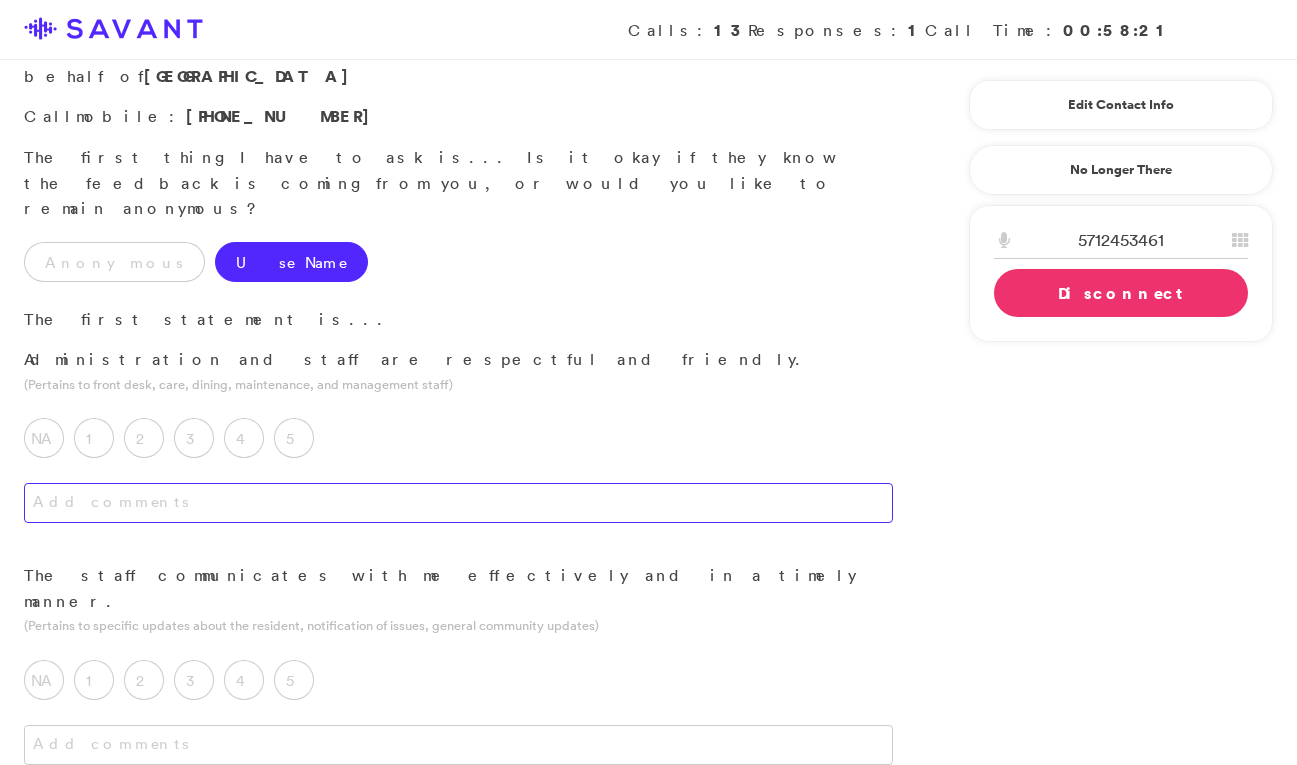 click at bounding box center (458, 503) 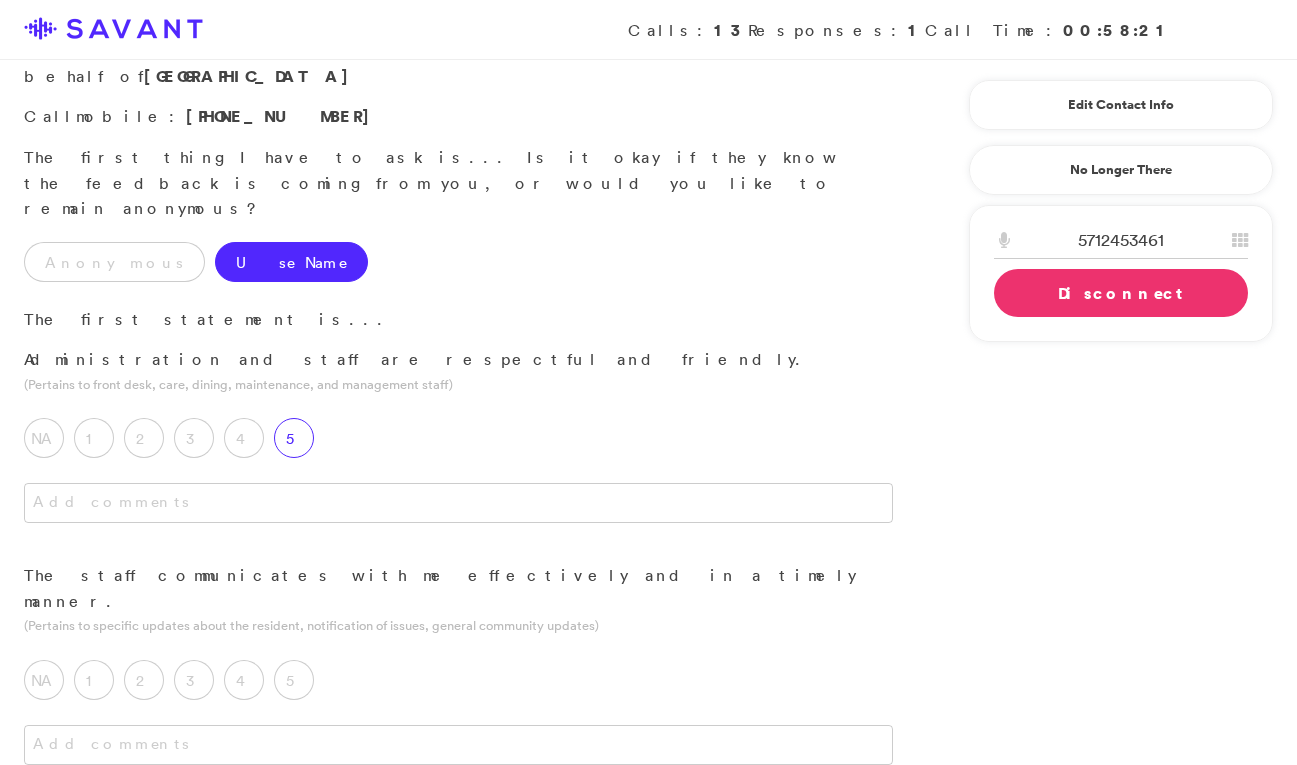 click on "5" at bounding box center (294, 438) 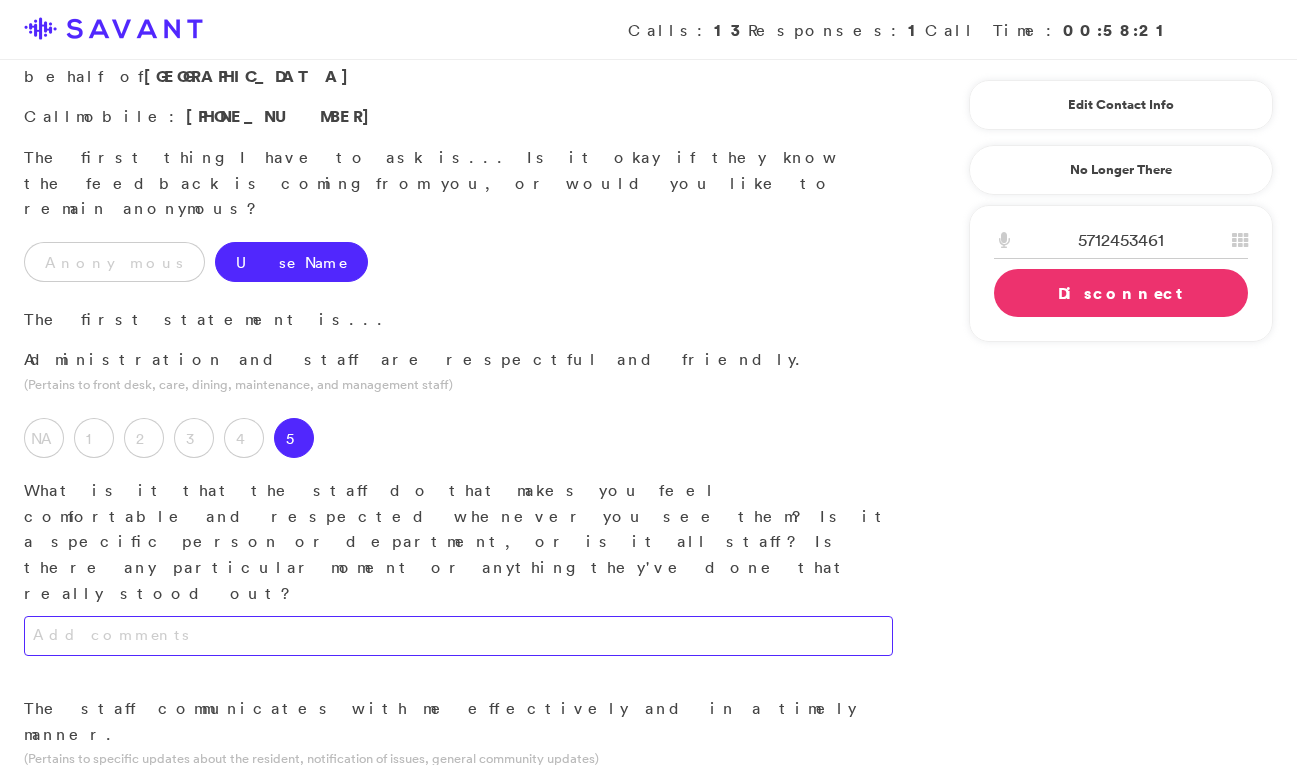 click at bounding box center (458, 636) 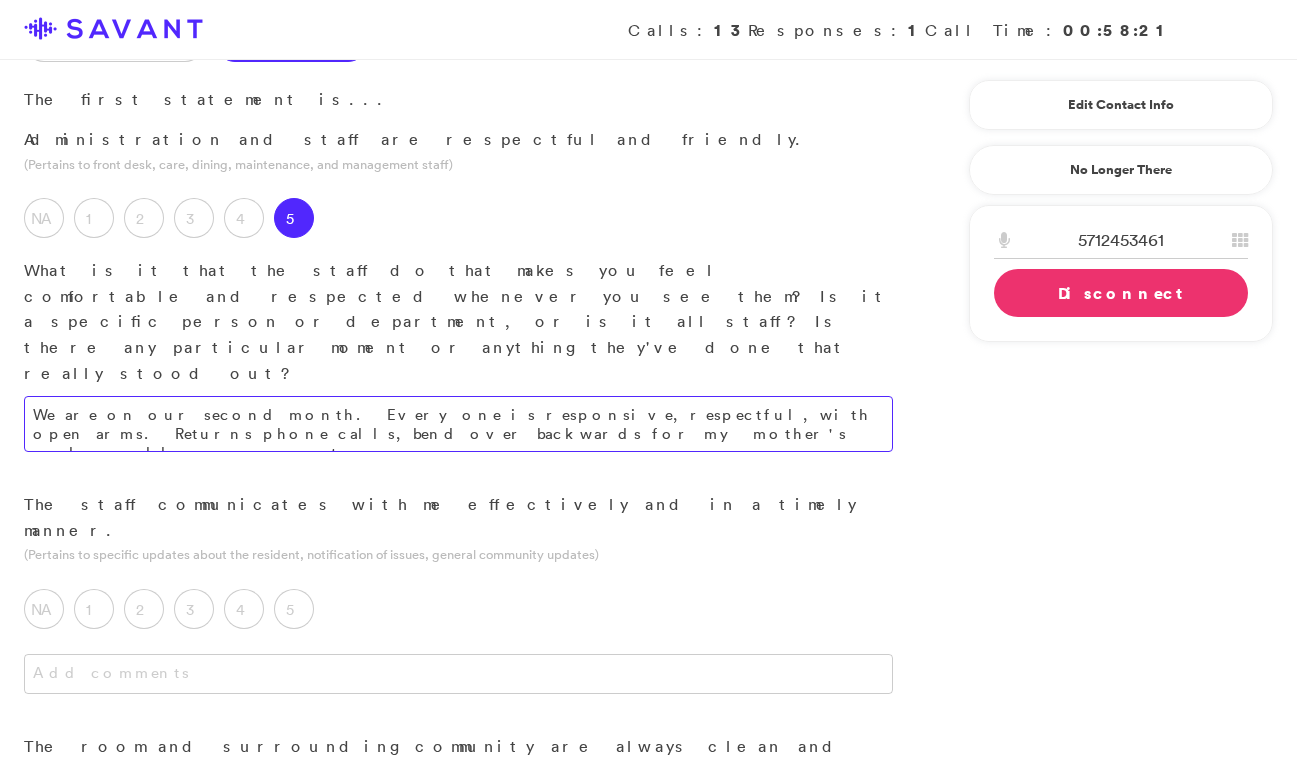 scroll, scrollTop: 338, scrollLeft: 0, axis: vertical 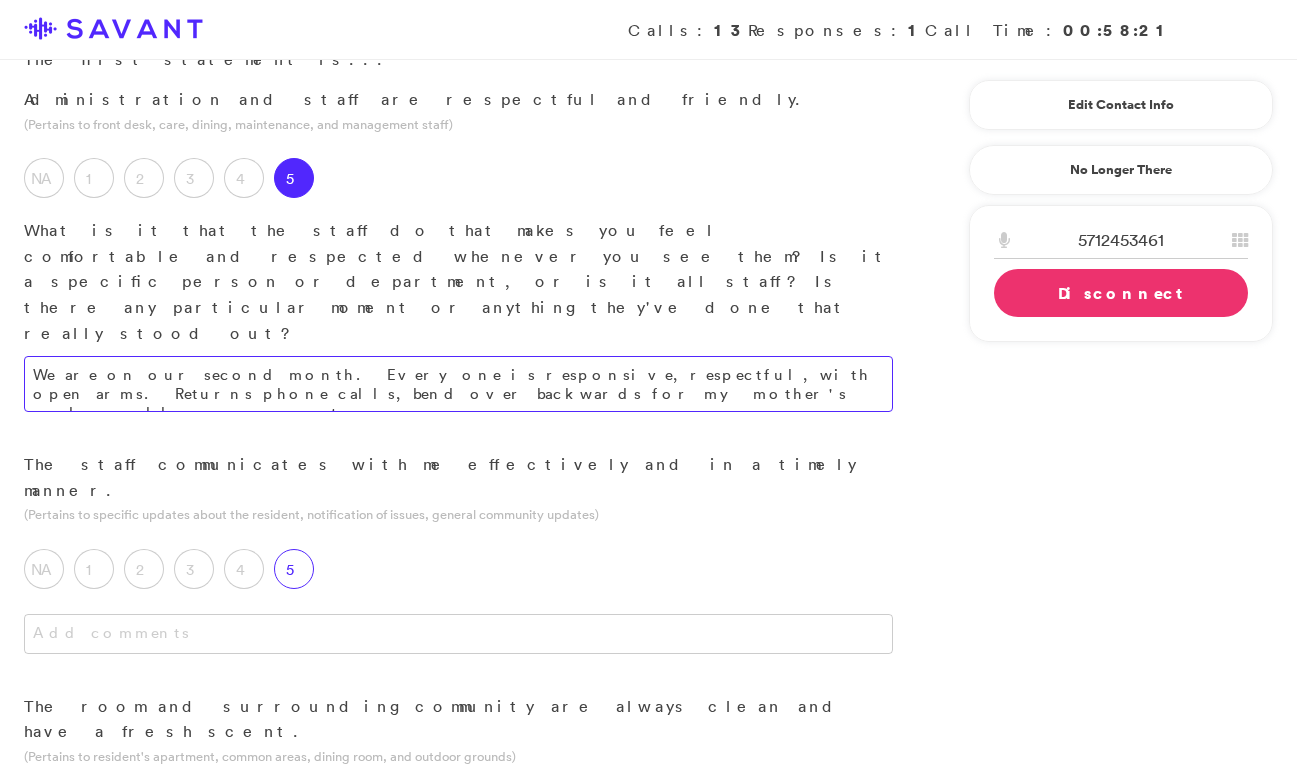type on "We are on our second month. Everyone is responsive, respectful, with open arms. Returns phone calls, bend over backwards for my mother's needs as well as my requests." 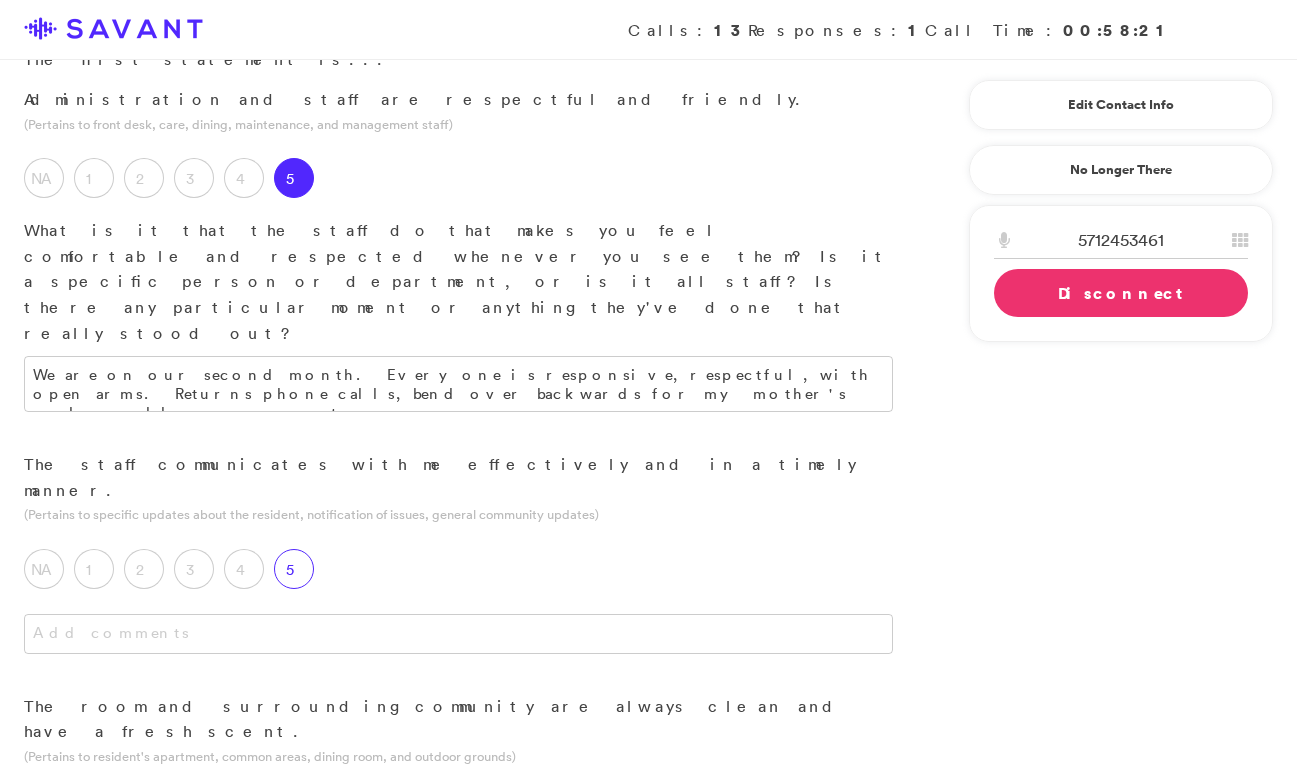 click on "5" at bounding box center (294, 569) 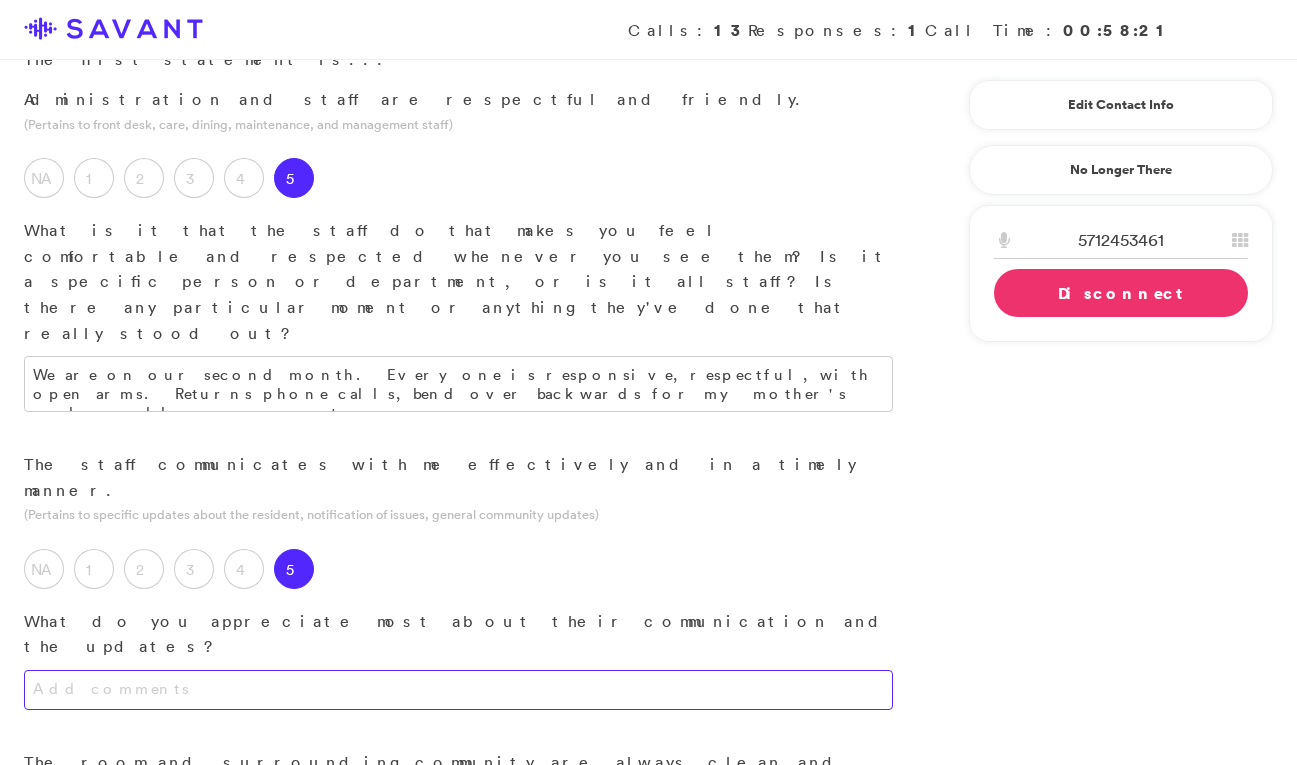 click at bounding box center [458, 690] 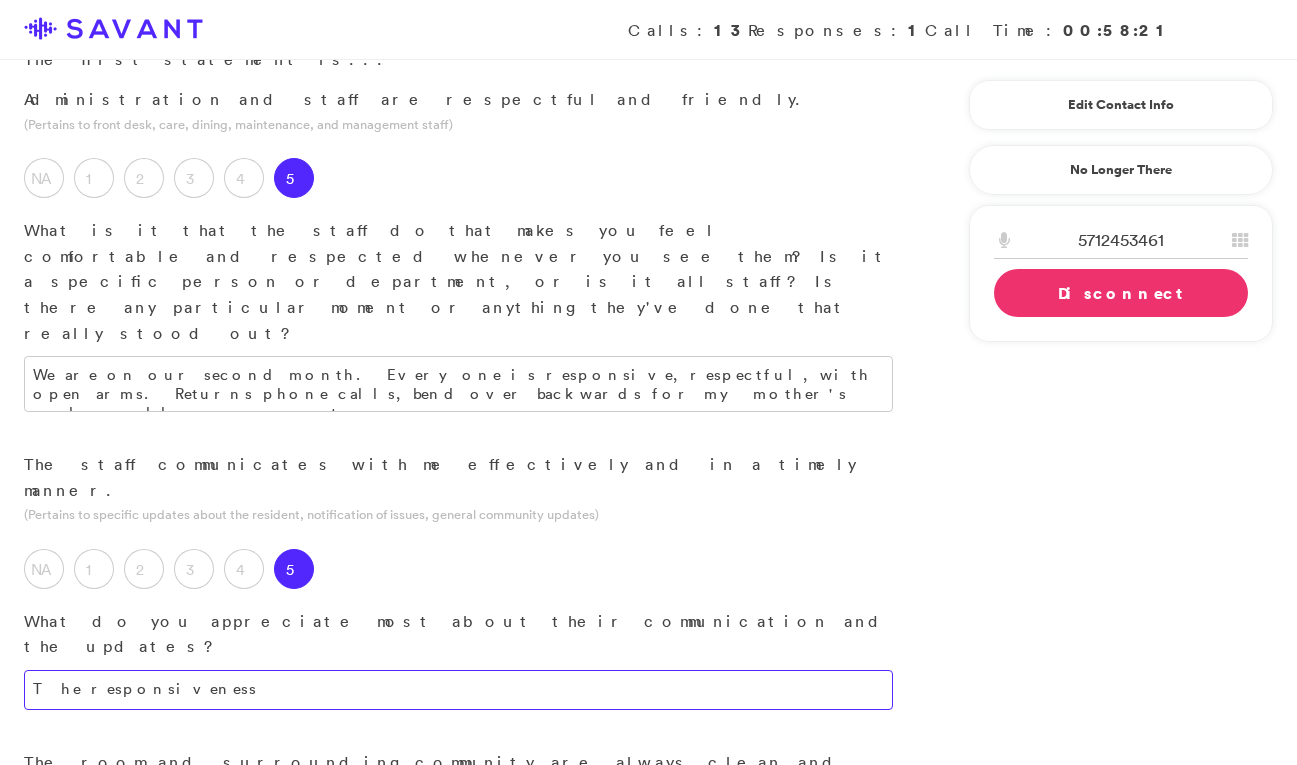 click on "The responsiveness" at bounding box center (458, 690) 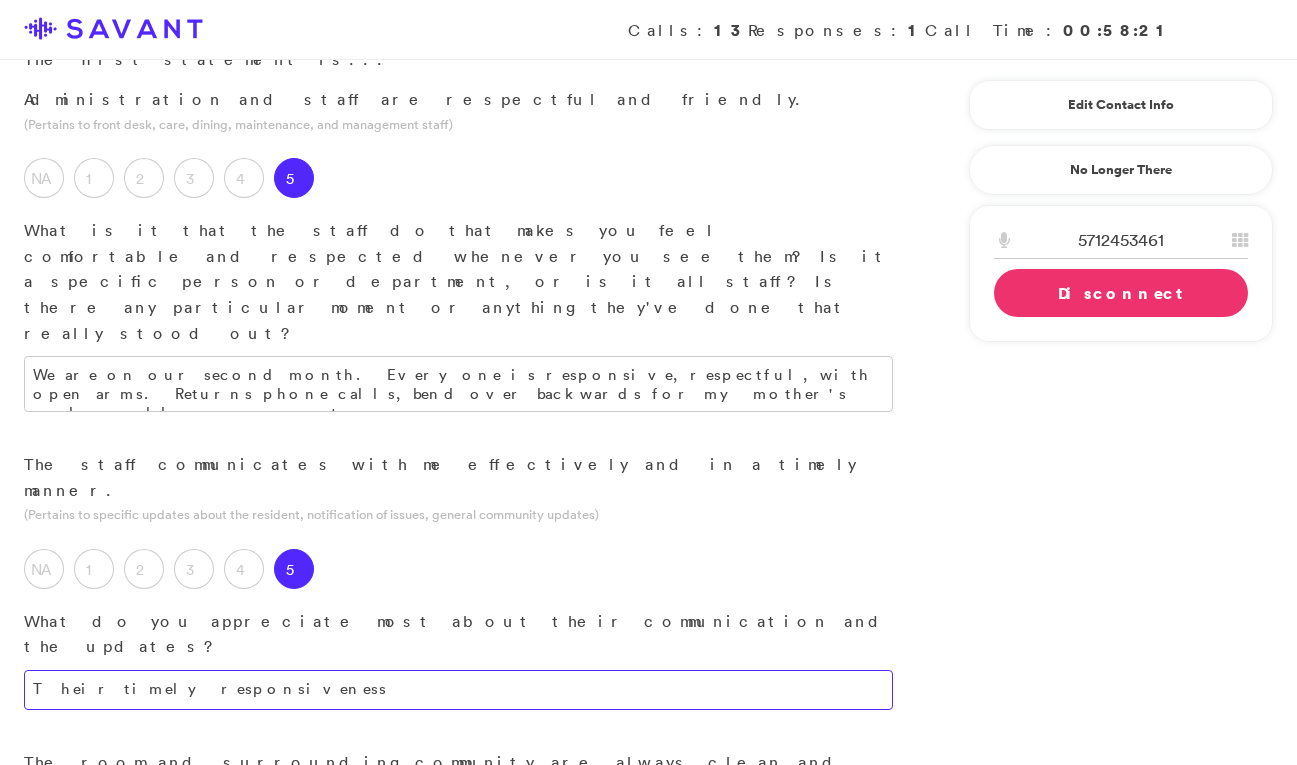click on "Their timely responsiveness" at bounding box center [458, 690] 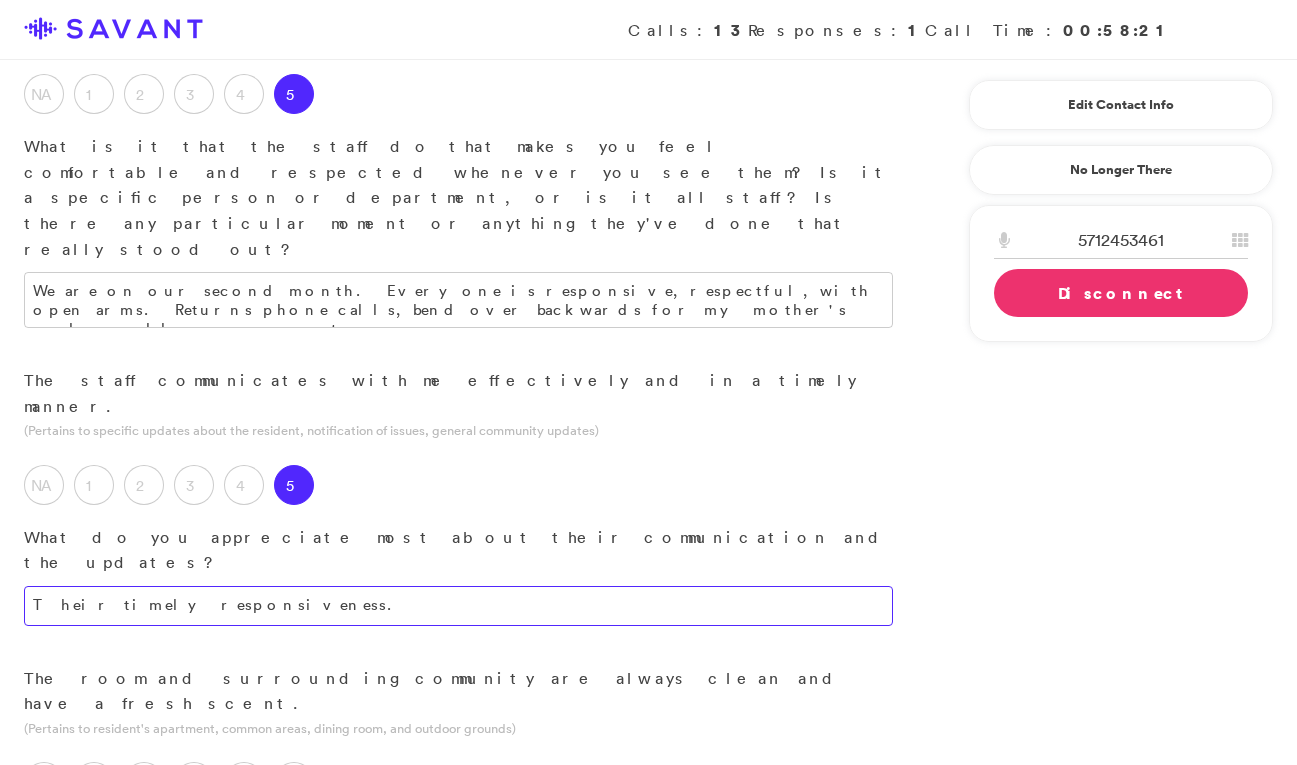 scroll, scrollTop: 432, scrollLeft: 0, axis: vertical 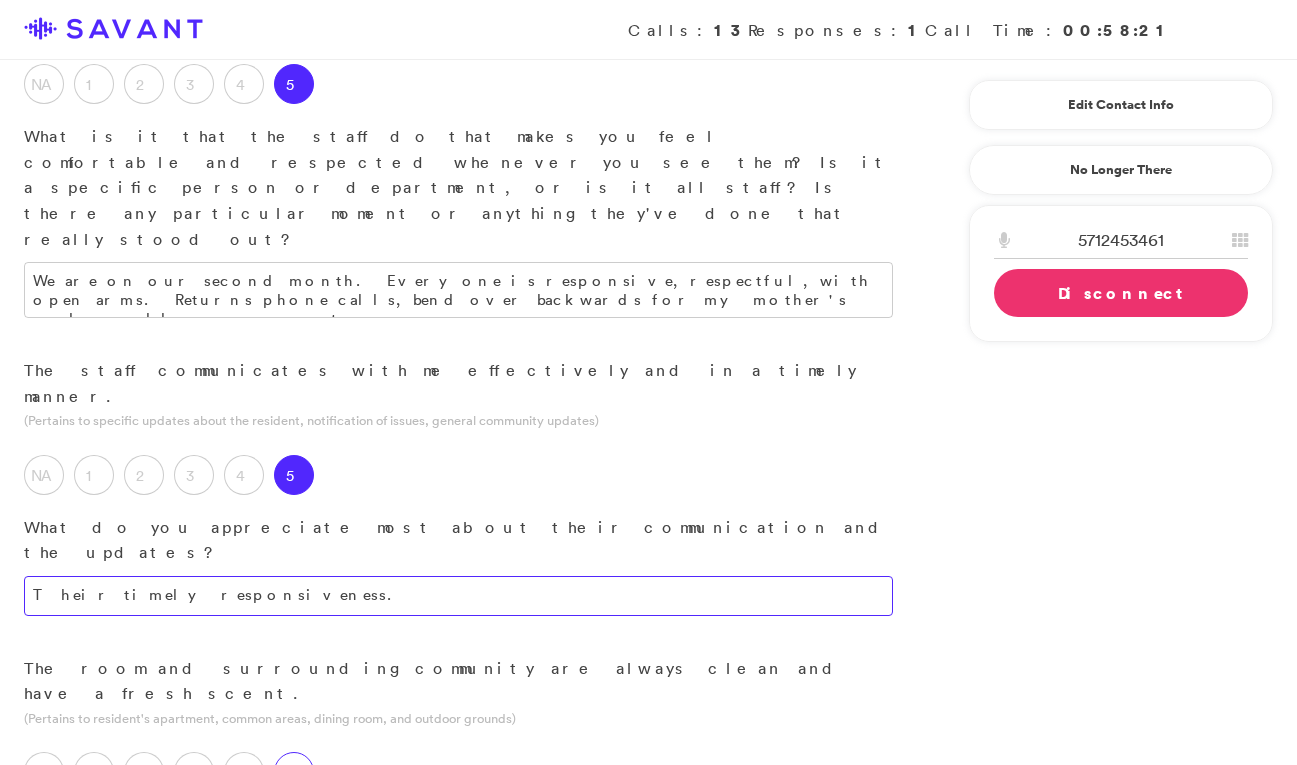 type on "Their timely responsiveness." 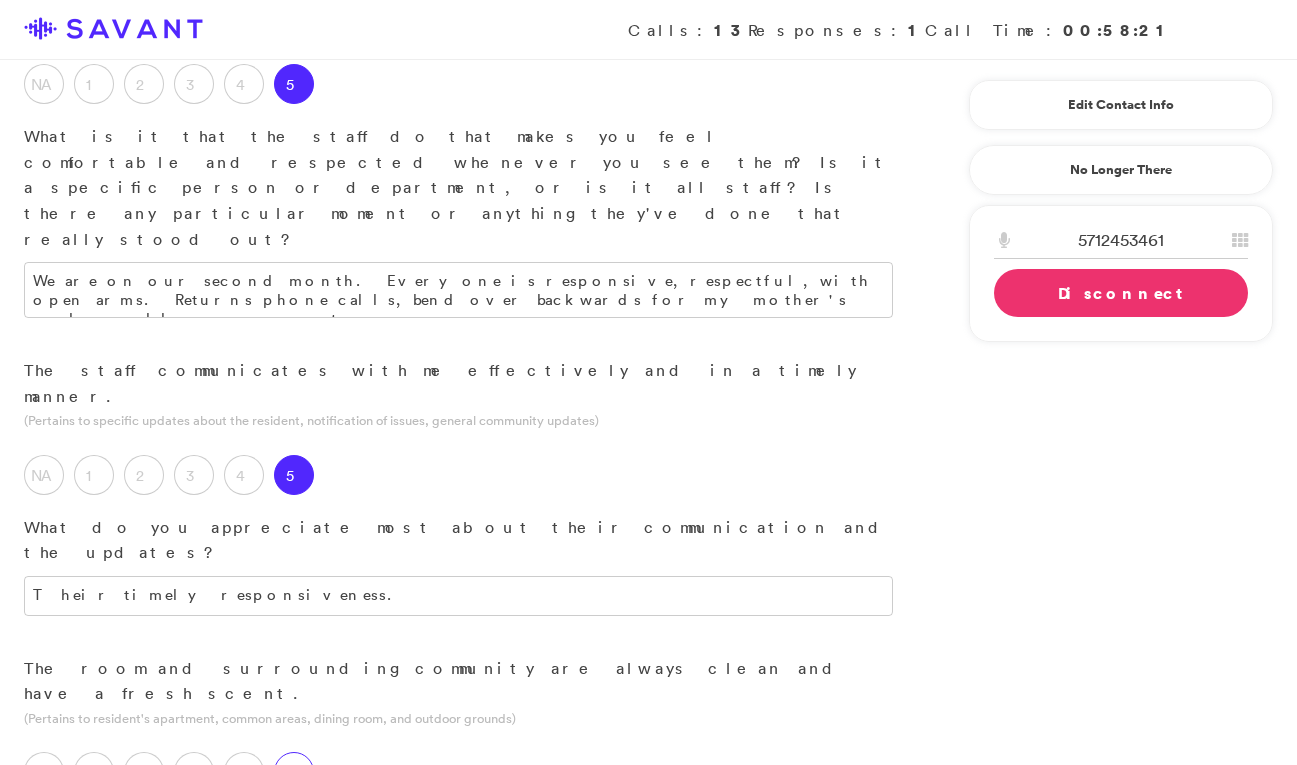 click on "5" at bounding box center [294, 772] 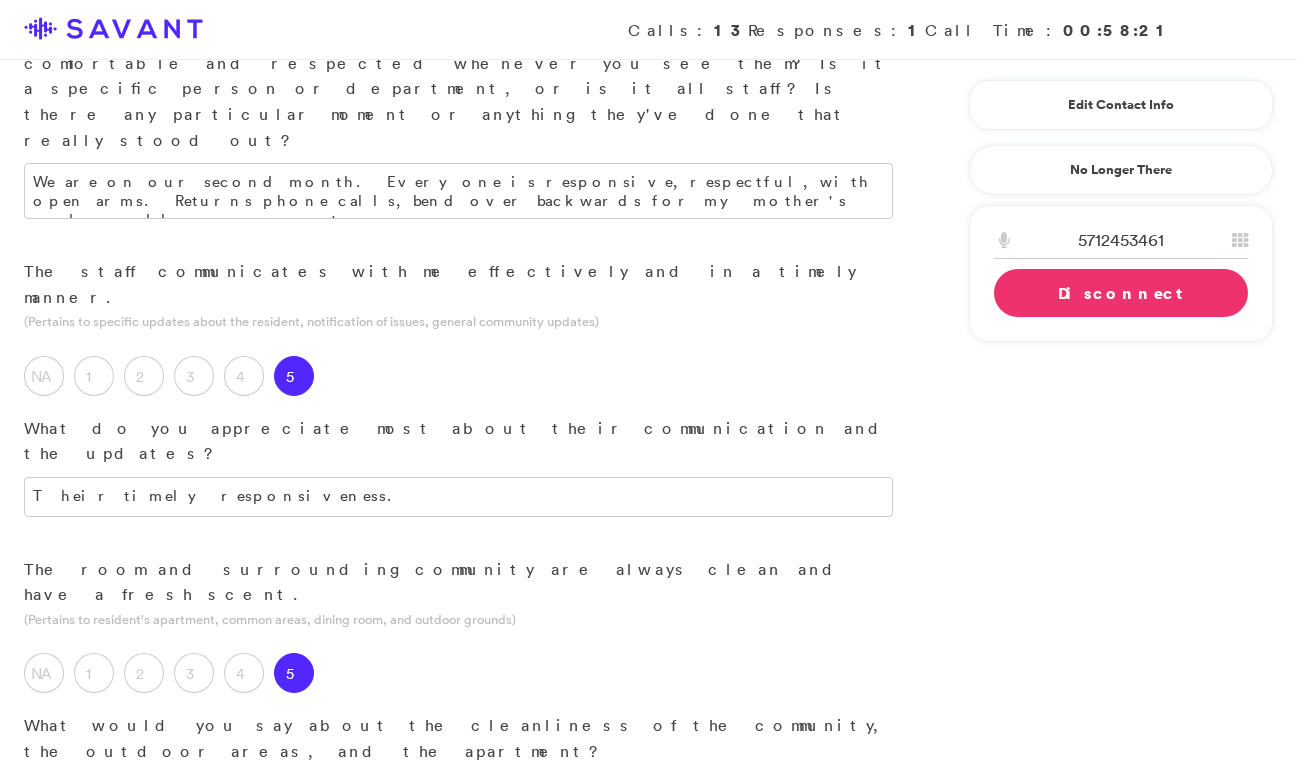 scroll, scrollTop: 543, scrollLeft: 0, axis: vertical 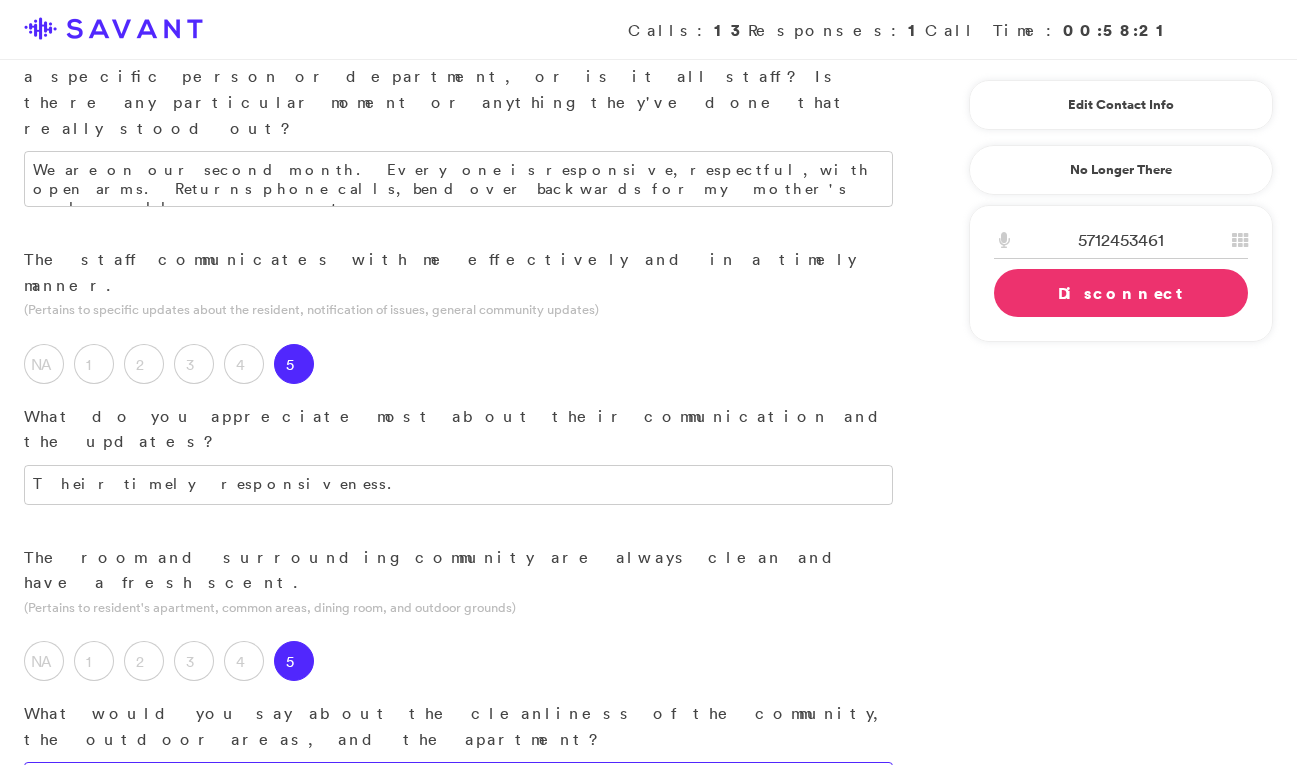 click at bounding box center (458, 782) 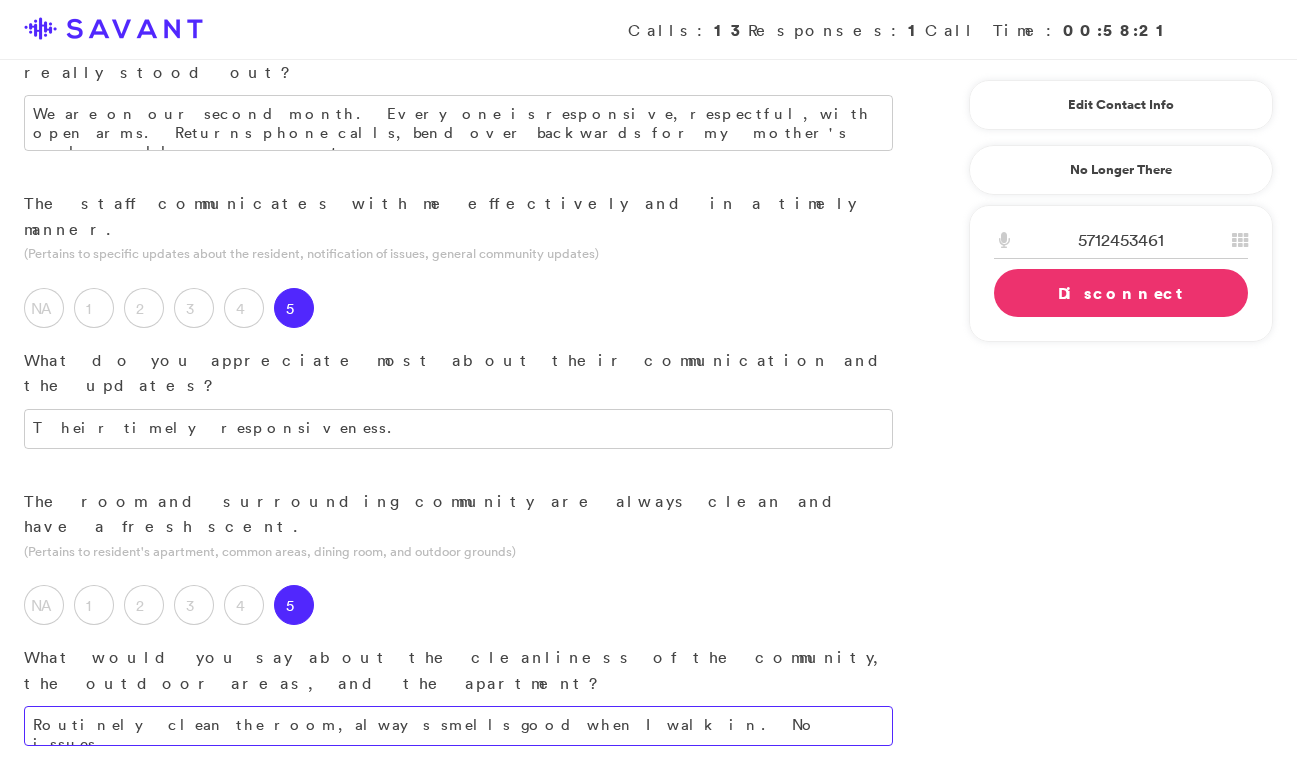 scroll, scrollTop: 669, scrollLeft: 0, axis: vertical 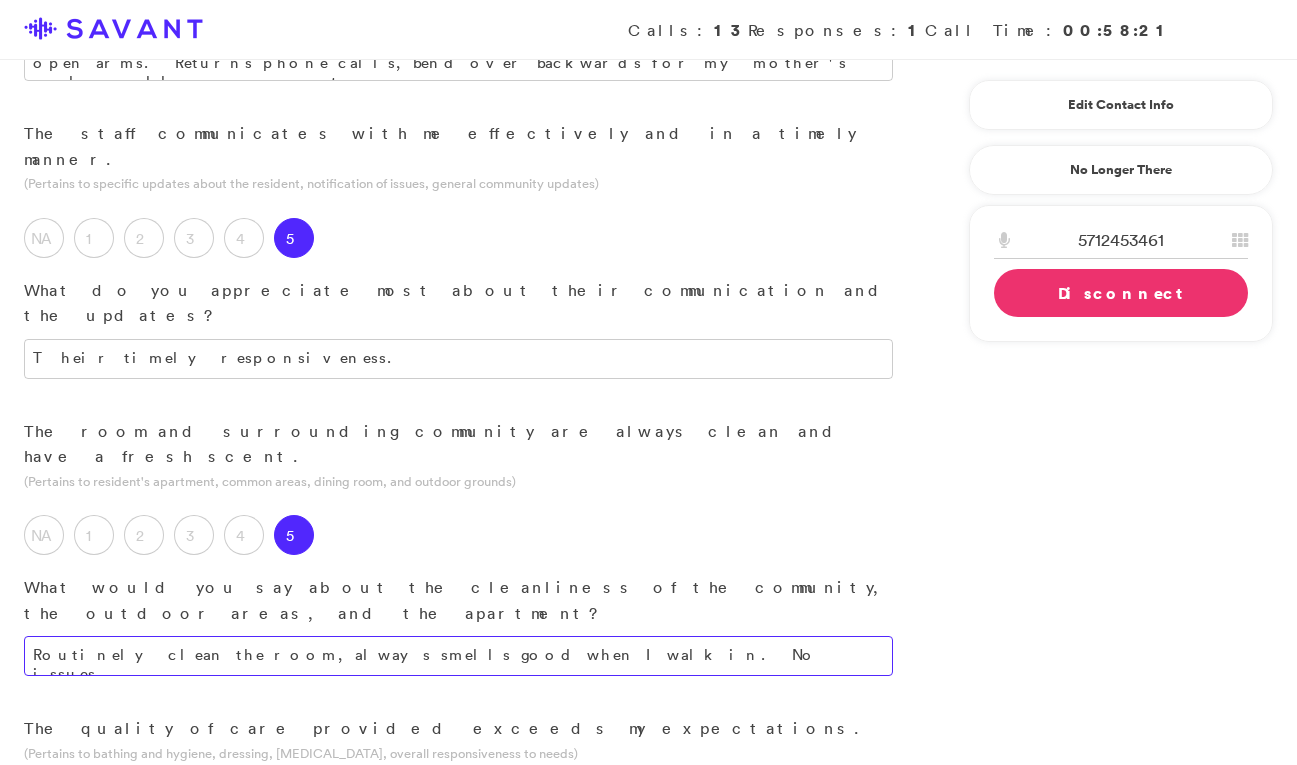 type on "Routinely clean the room, always smells good when I walk in. No issues." 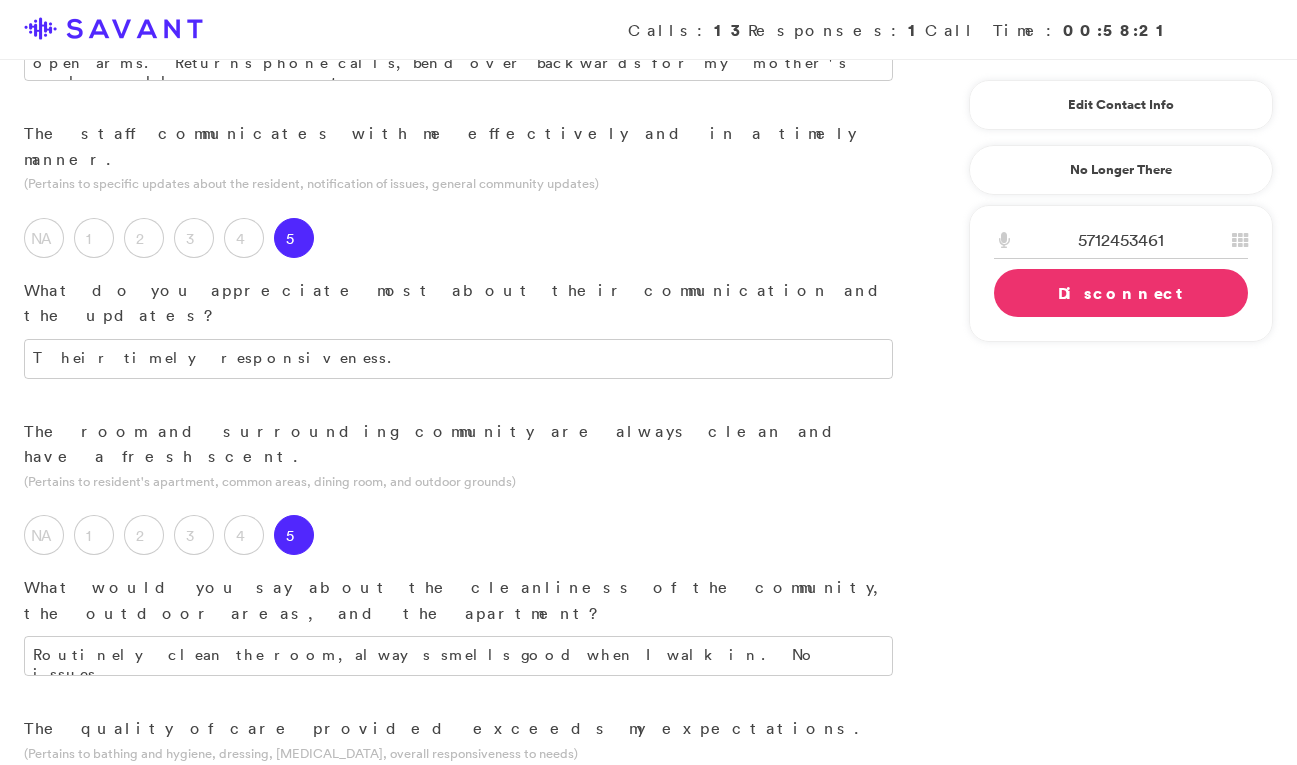click on "5" at bounding box center (294, 807) 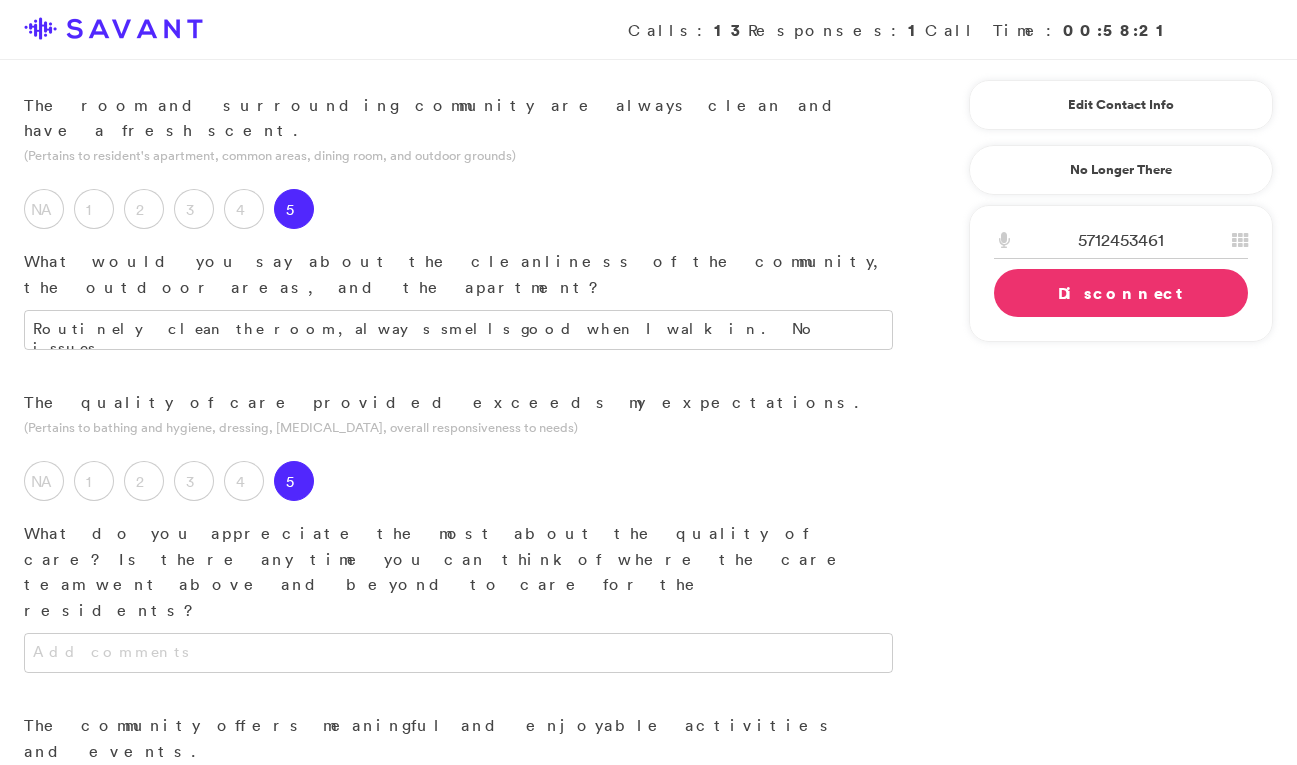 scroll, scrollTop: 985, scrollLeft: 0, axis: vertical 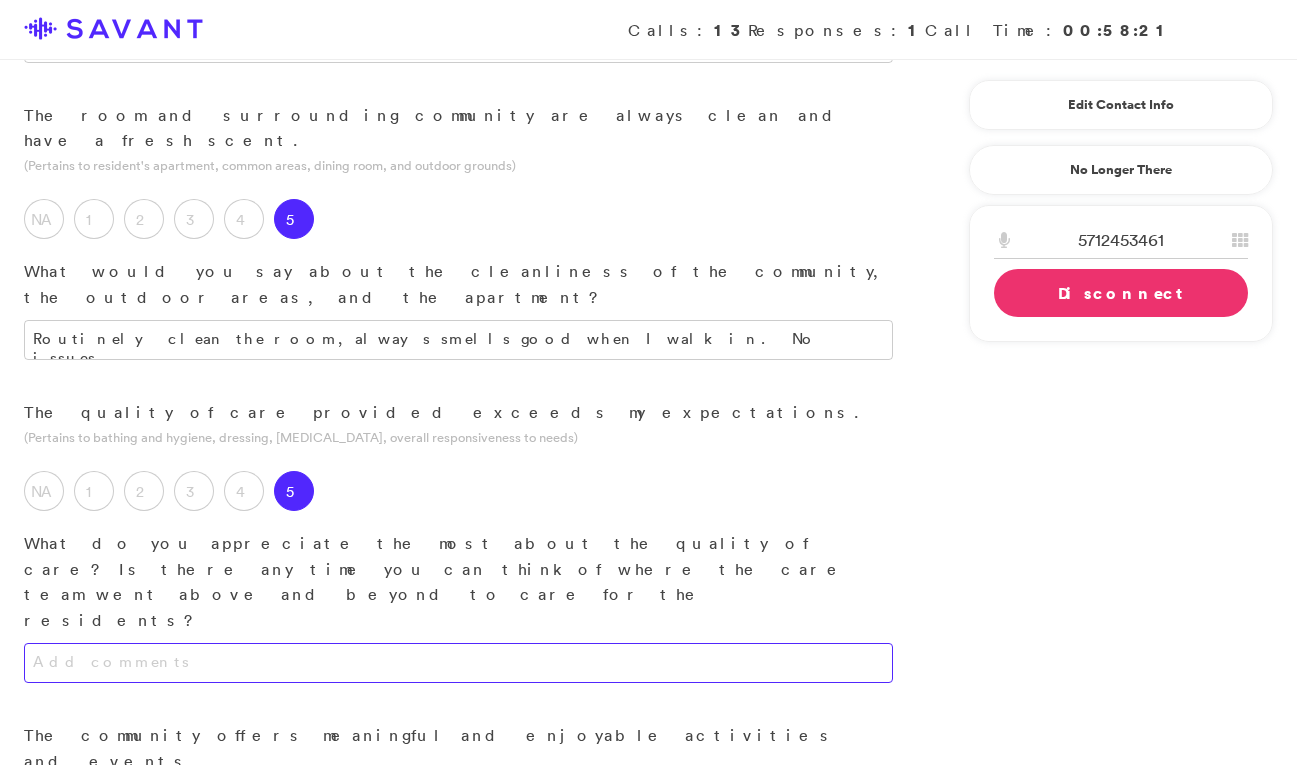 click at bounding box center [458, 663] 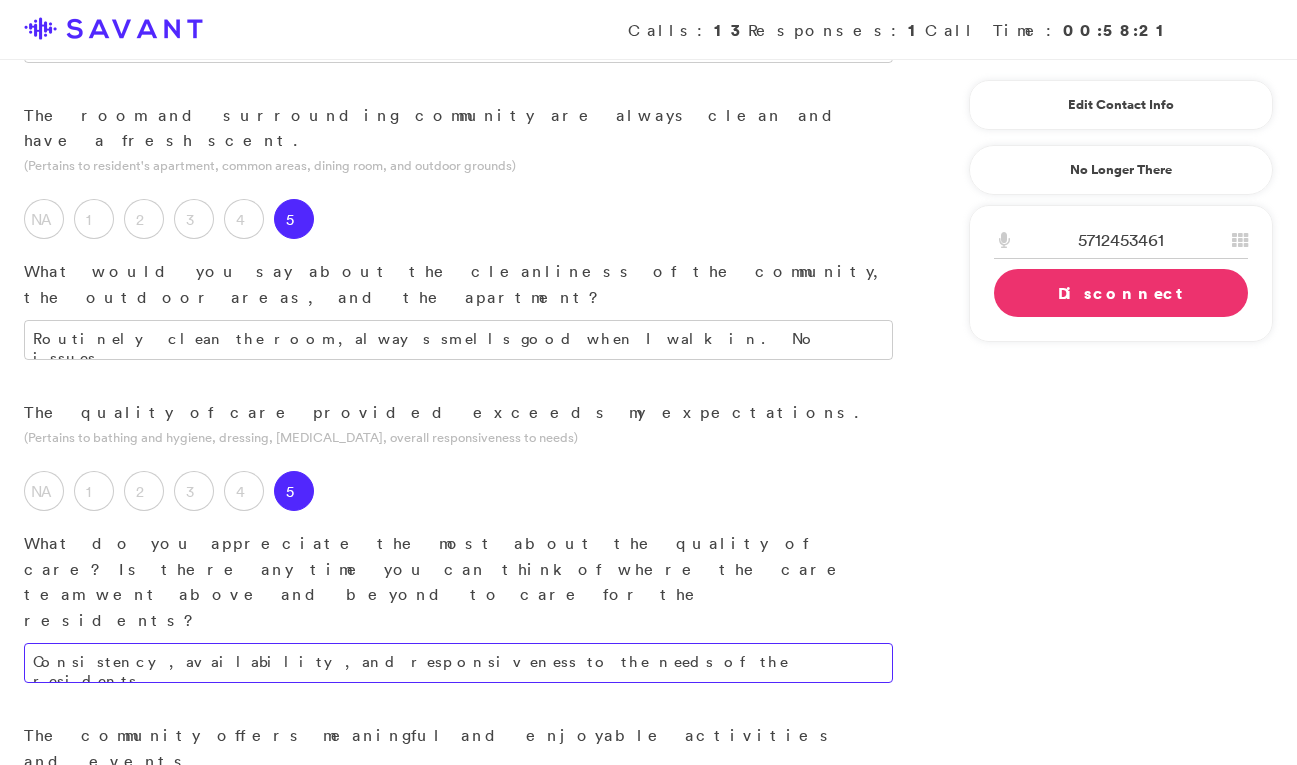 type on "Consistency, availability, and responsiveness to the needs of the residents." 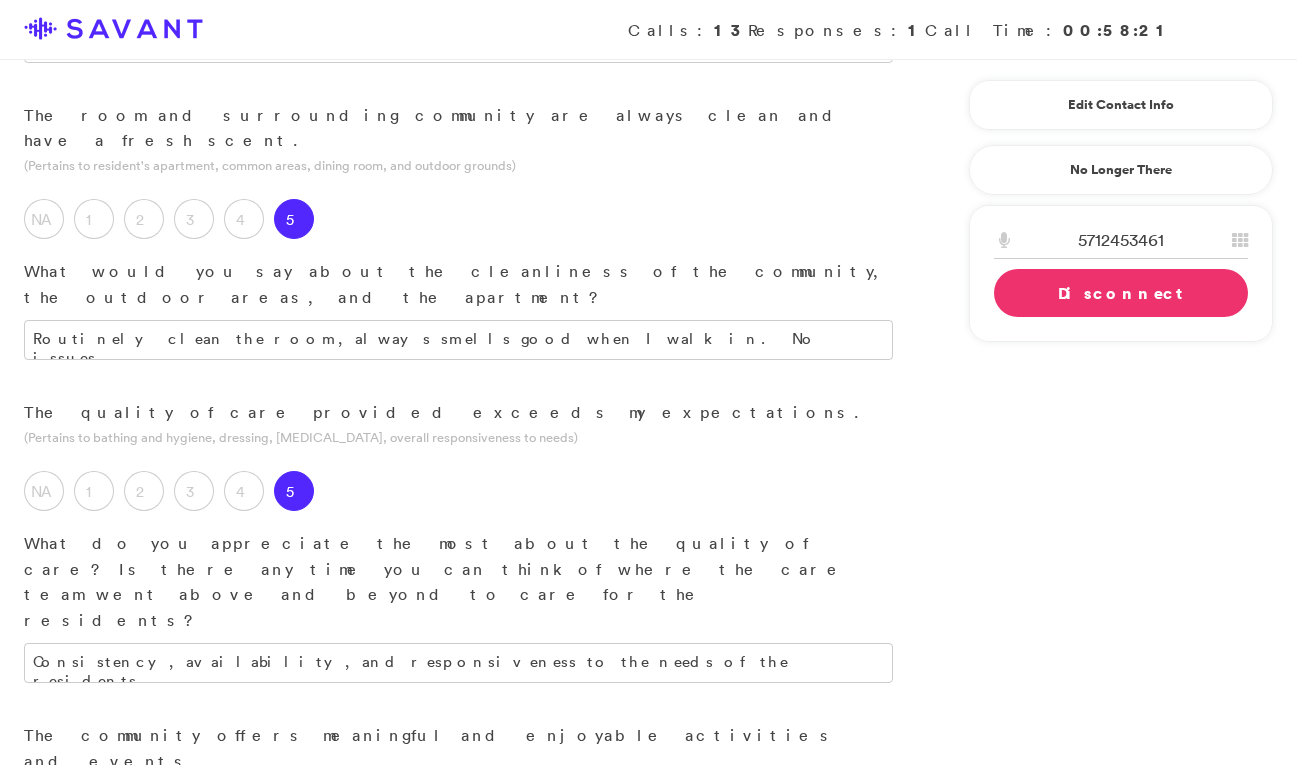 click at bounding box center [458, 925] 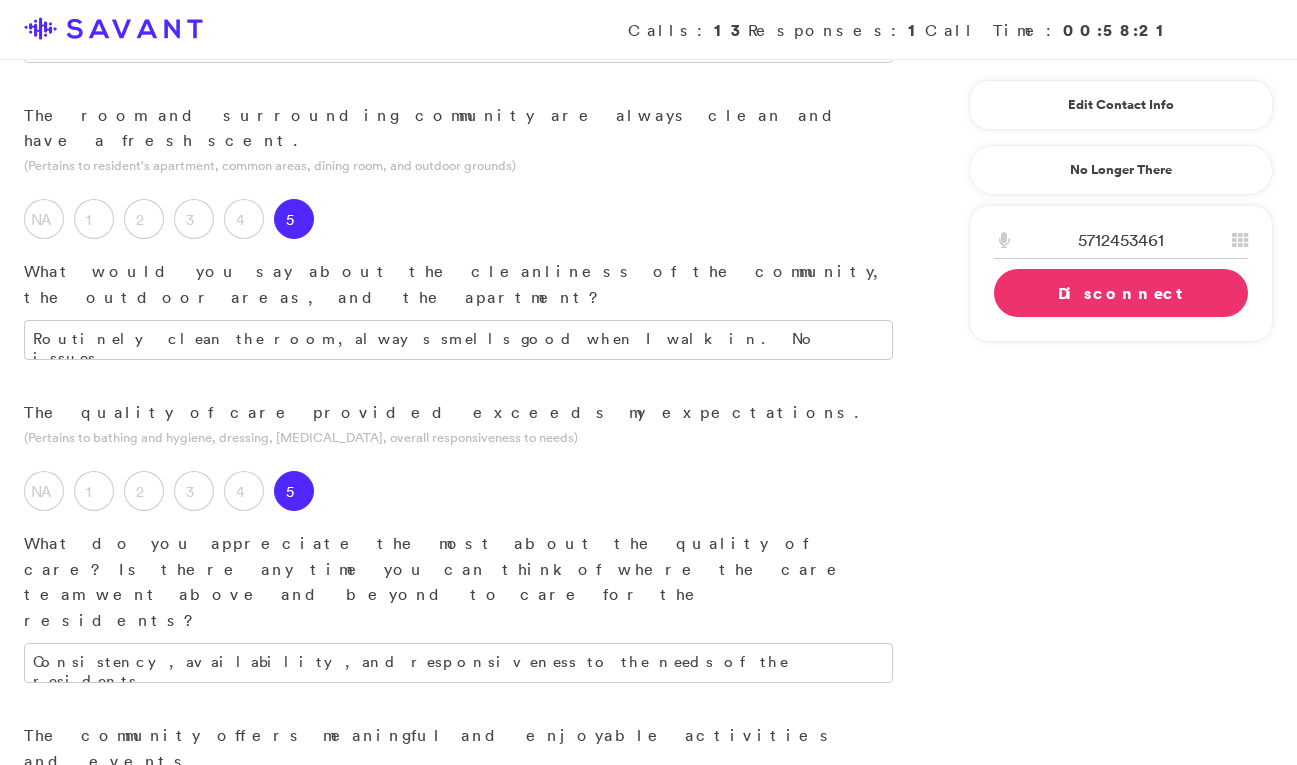 click on "5" at bounding box center (294, 840) 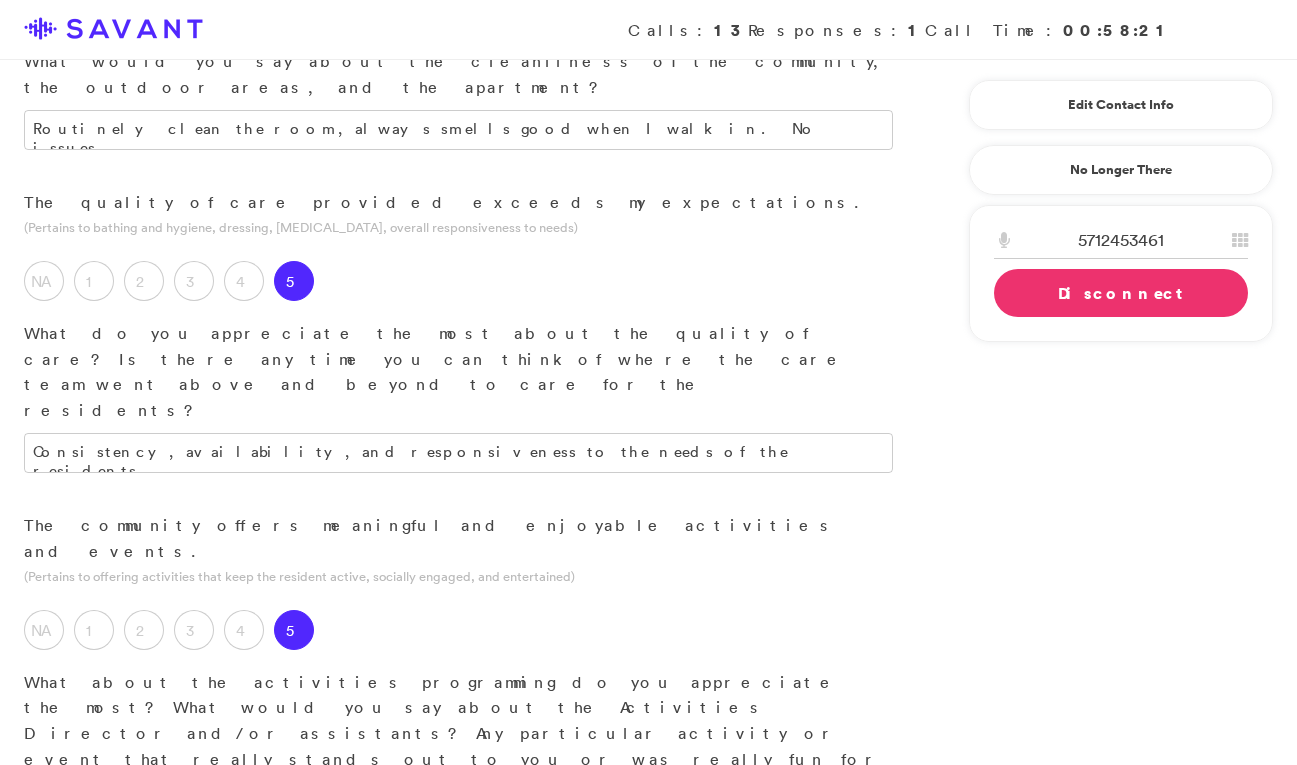 scroll, scrollTop: 1201, scrollLeft: 0, axis: vertical 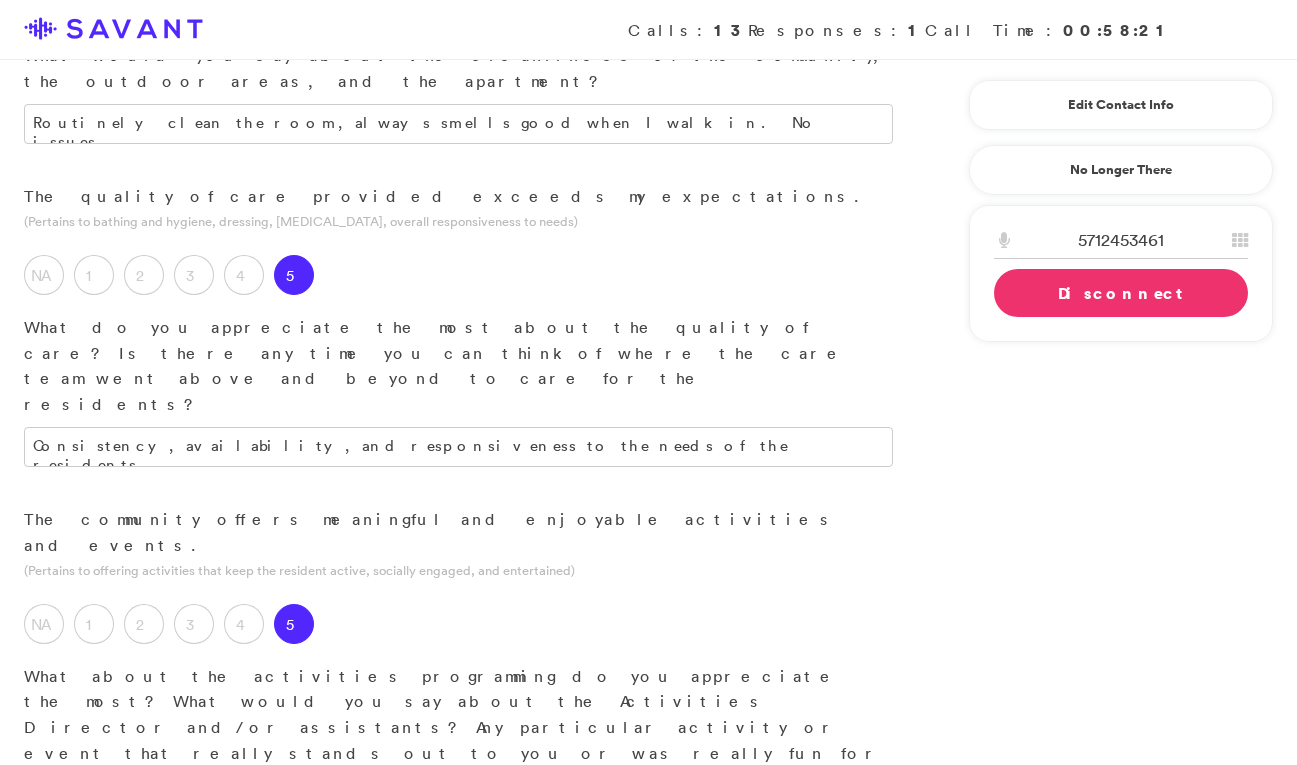 click at bounding box center [458, 822] 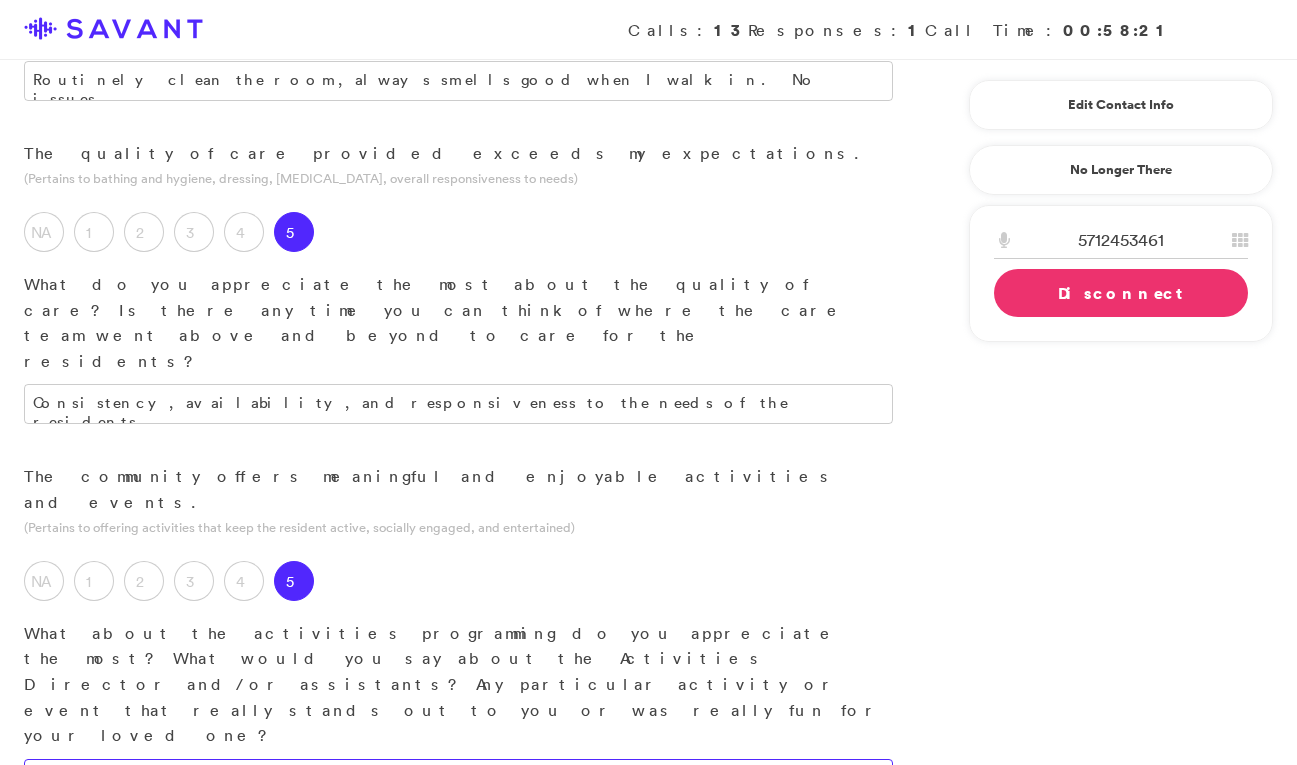 scroll, scrollTop: 1285, scrollLeft: 0, axis: vertical 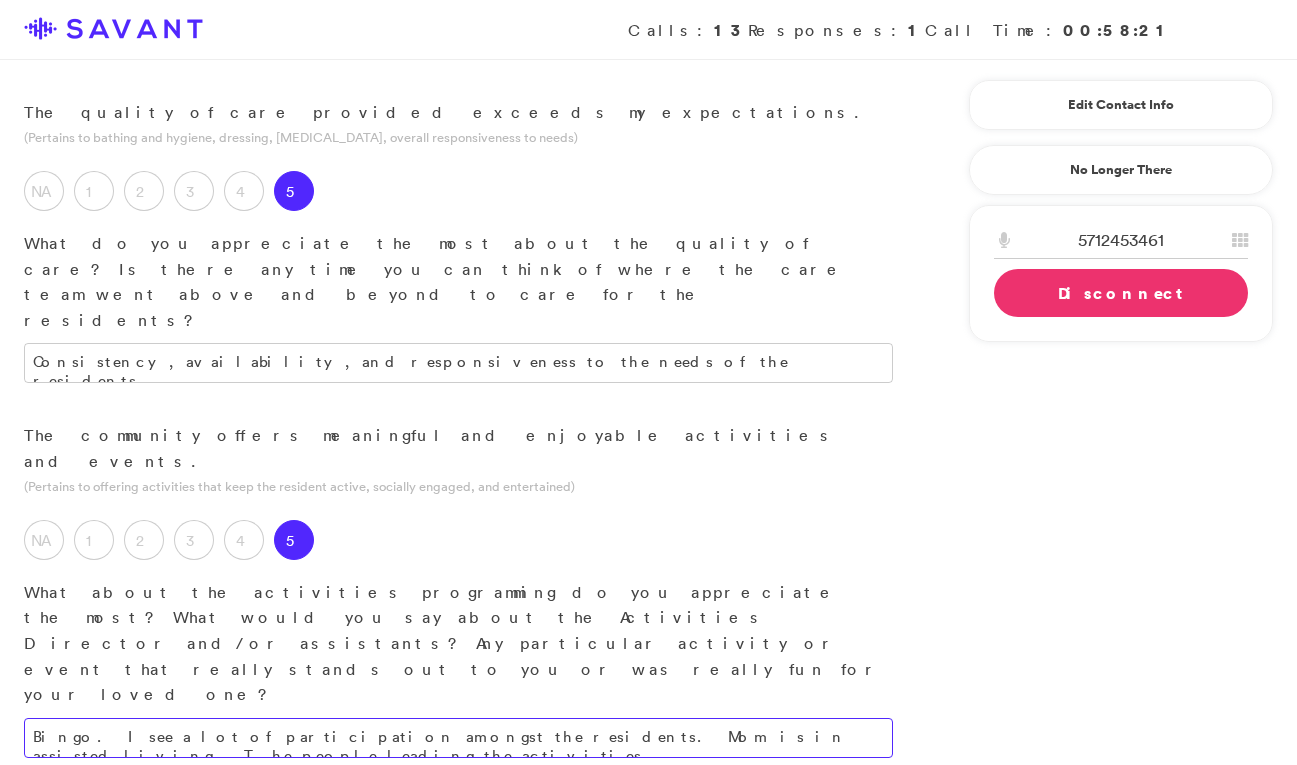drag, startPoint x: 813, startPoint y: 354, endPoint x: 585, endPoint y: 355, distance: 228.0022 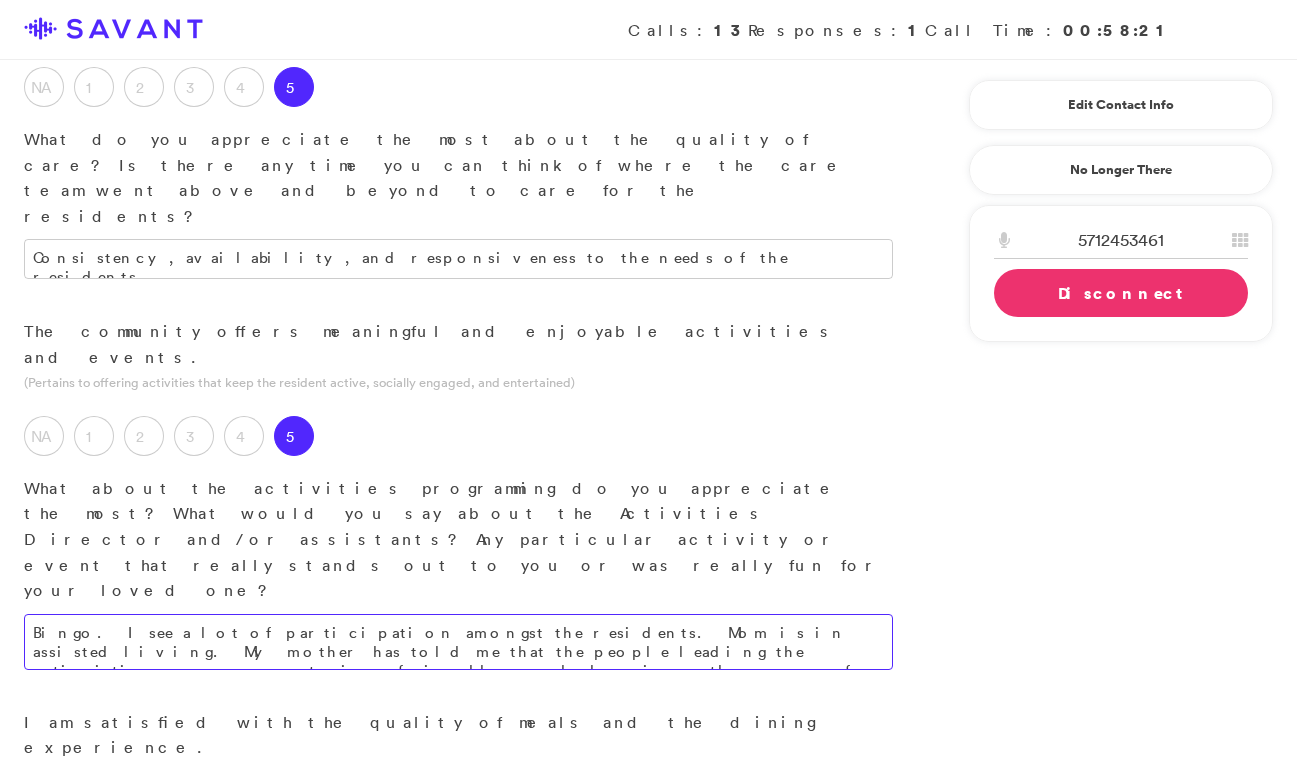 scroll, scrollTop: 1395, scrollLeft: 0, axis: vertical 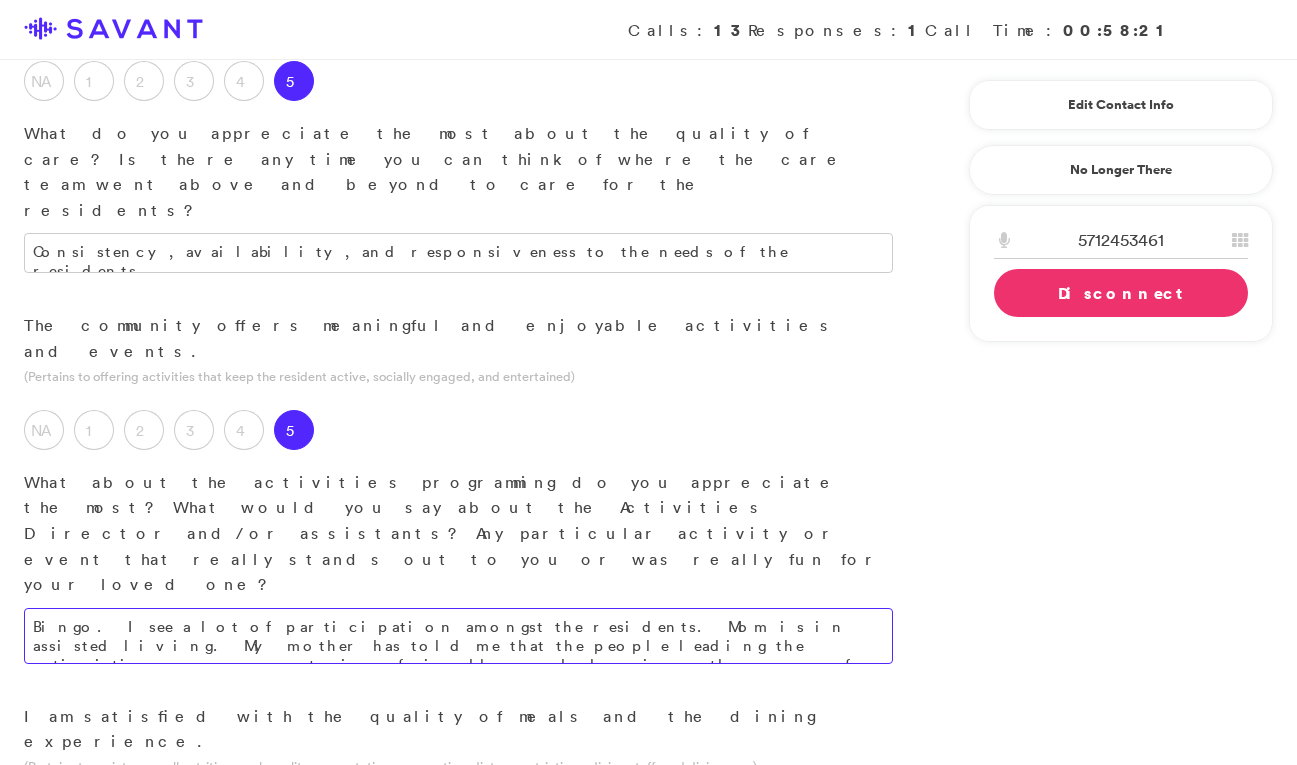 type on "Bingo. I see a lot of participation amongst the residents. Mom is in assisted living. My mother has told me that the people leading the activities are very outgoing, friendly, and she enjoys the array of activities available to her." 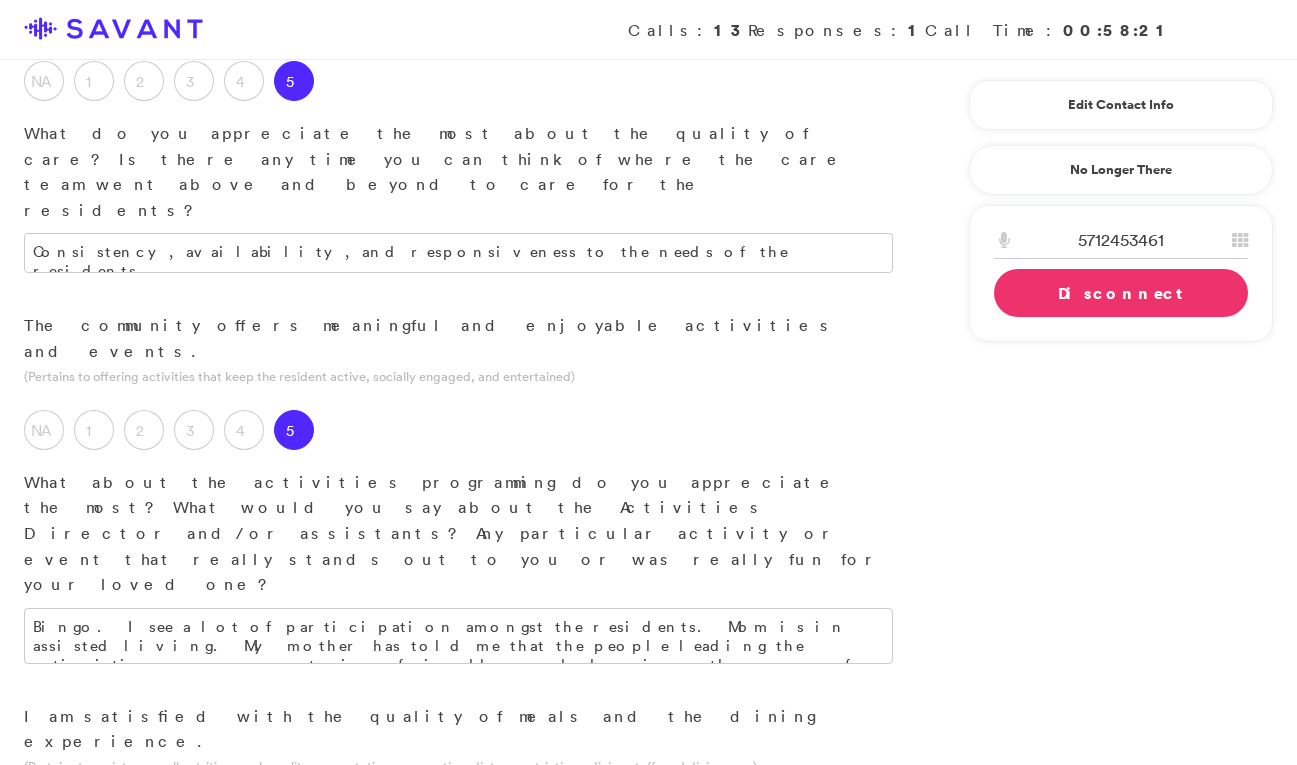 click at bounding box center [458, 885] 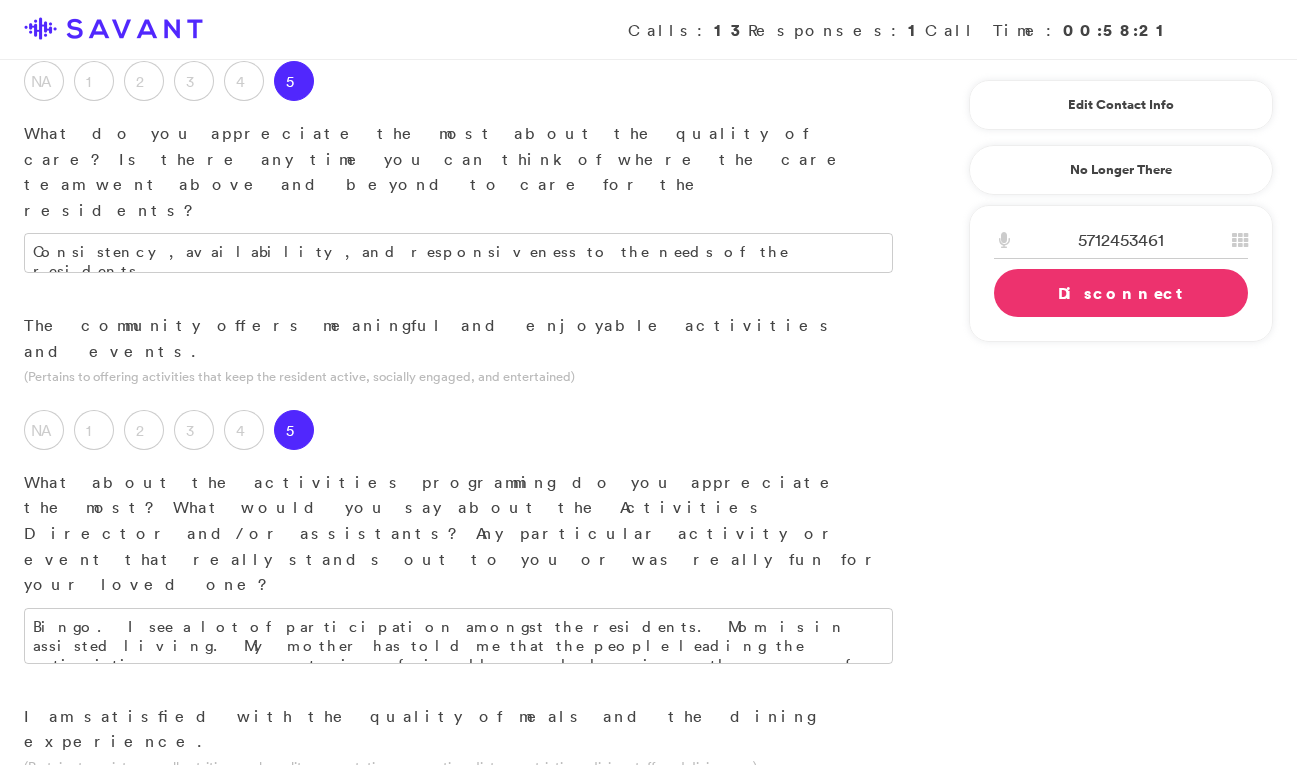 click on "5" at bounding box center [294, 820] 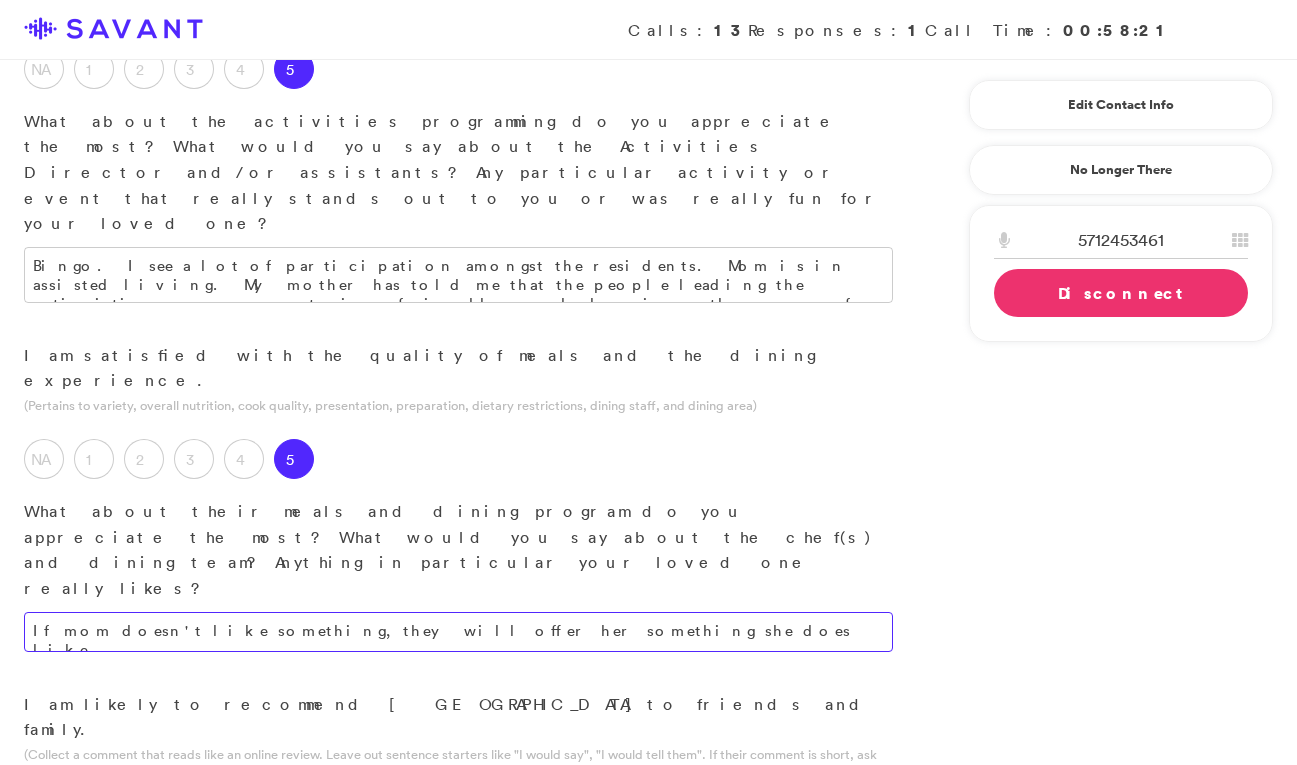 scroll, scrollTop: 1757, scrollLeft: 0, axis: vertical 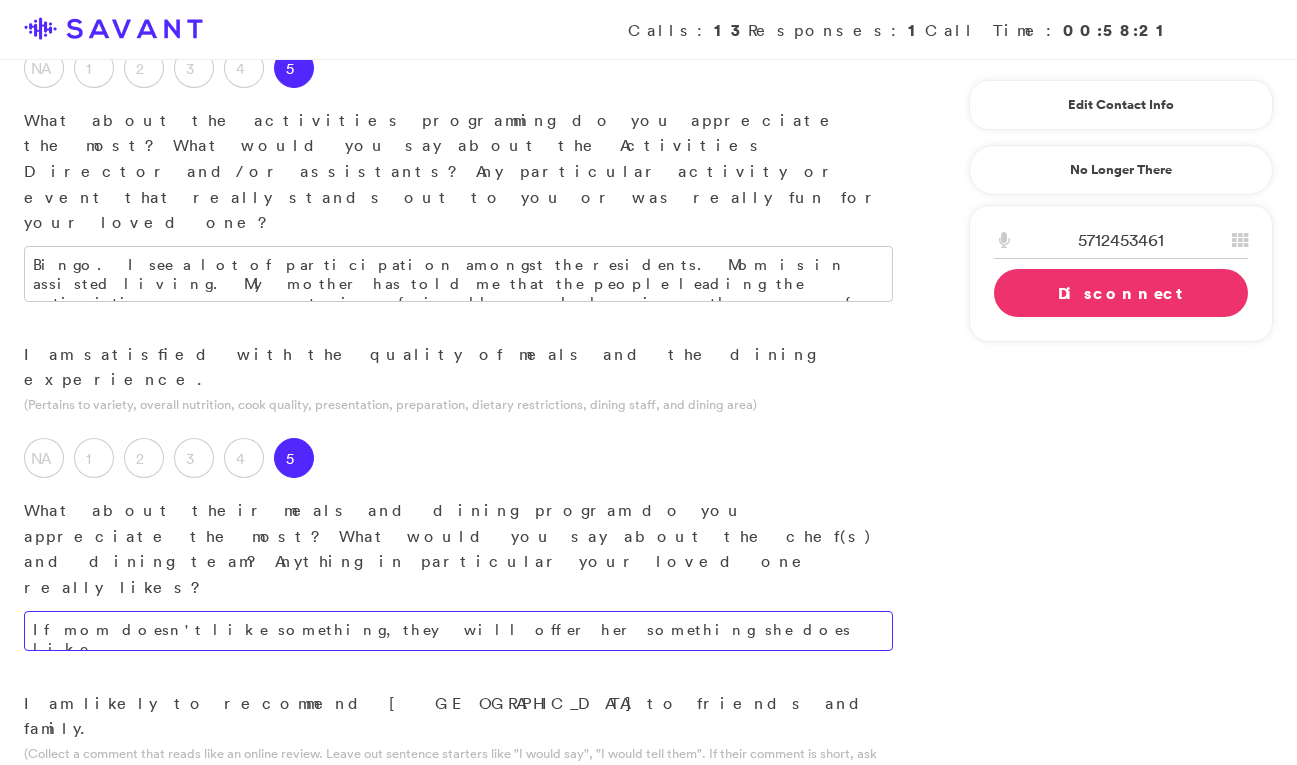 type on "If mom doesn't like something, they will offer her something she does like." 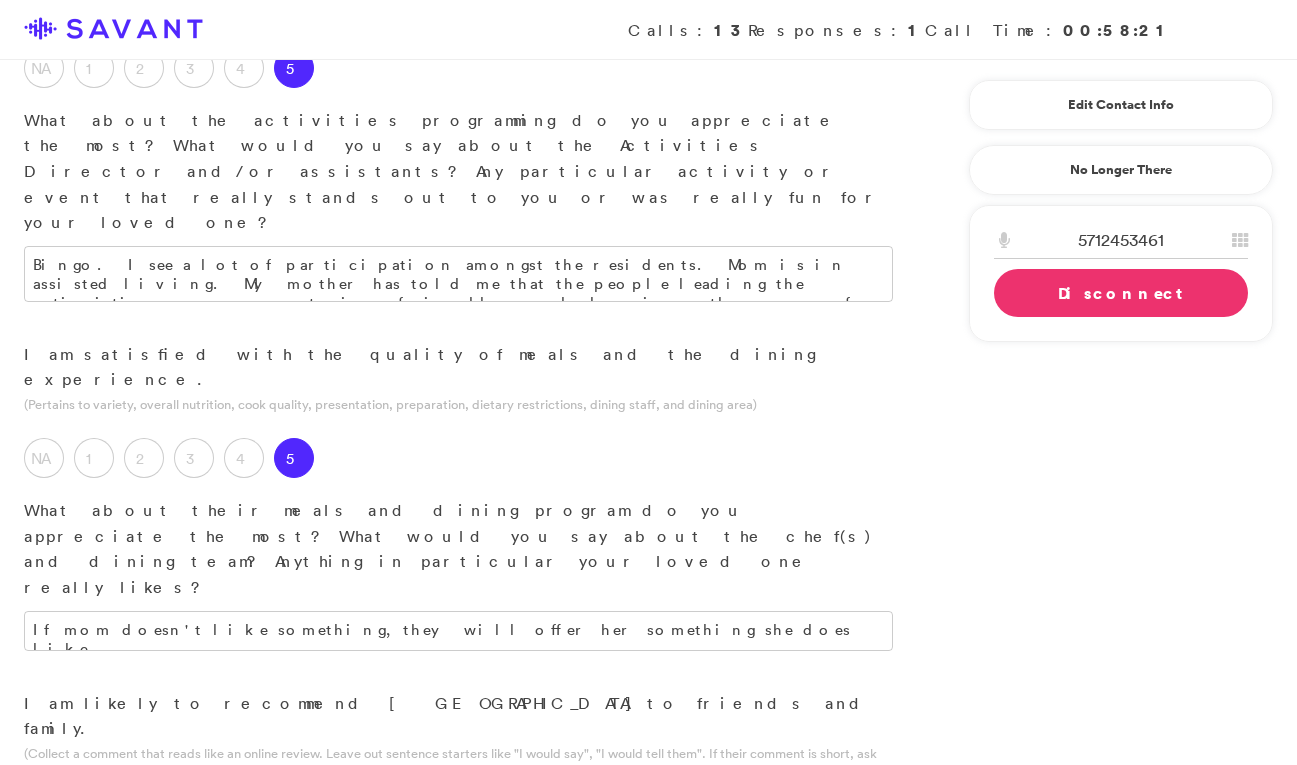 click on "5" at bounding box center [294, 845] 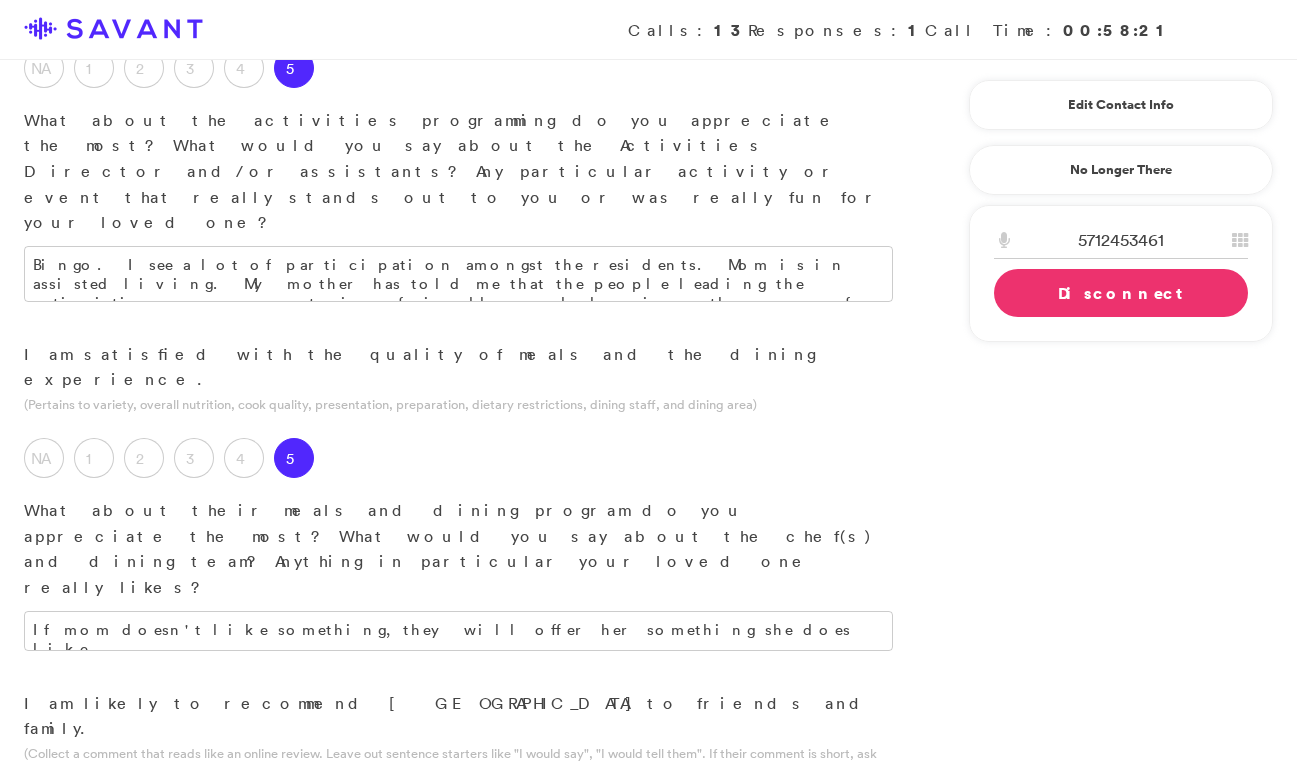click on "[GEOGRAPHIC_DATA] is definitely a place that I would encourage others to consider for placement in assisted living. The staff is extremely professional and responsive. The facility is extremely clean" at bounding box center (458, 1000) 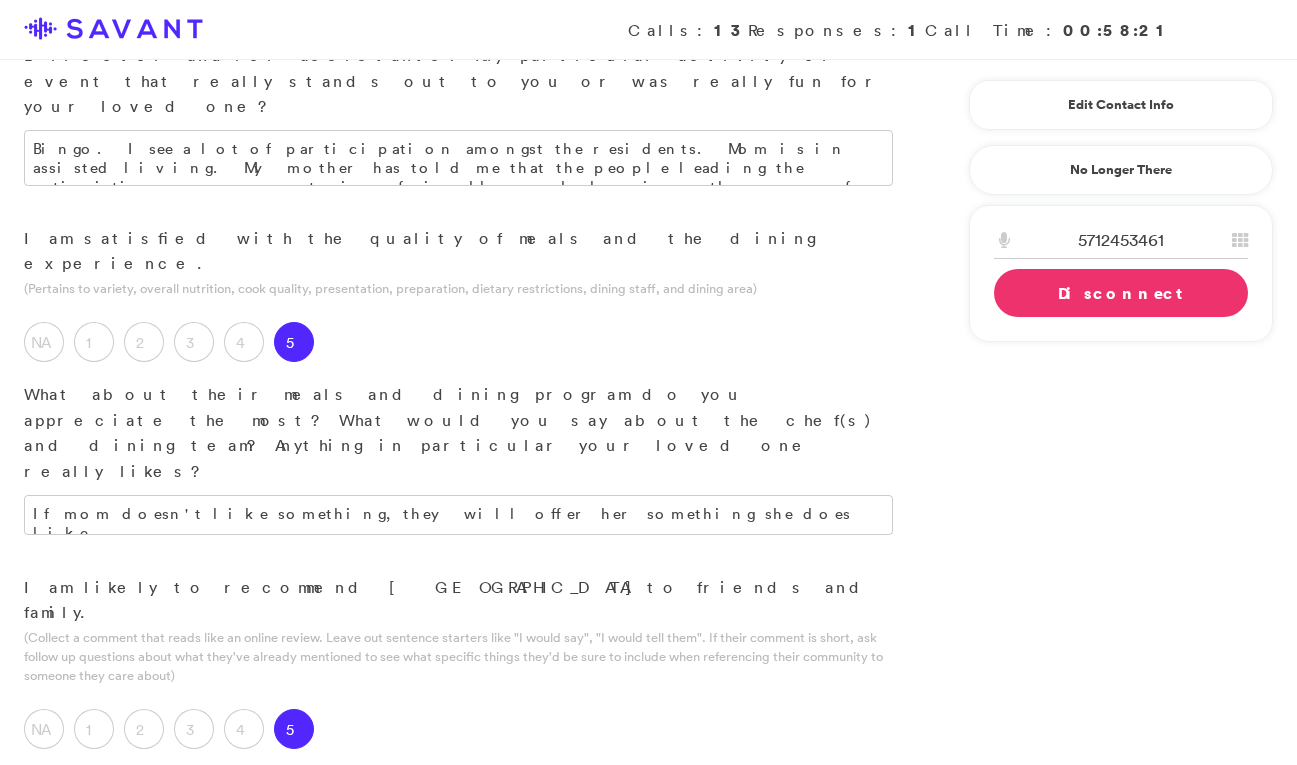 scroll, scrollTop: 1883, scrollLeft: 0, axis: vertical 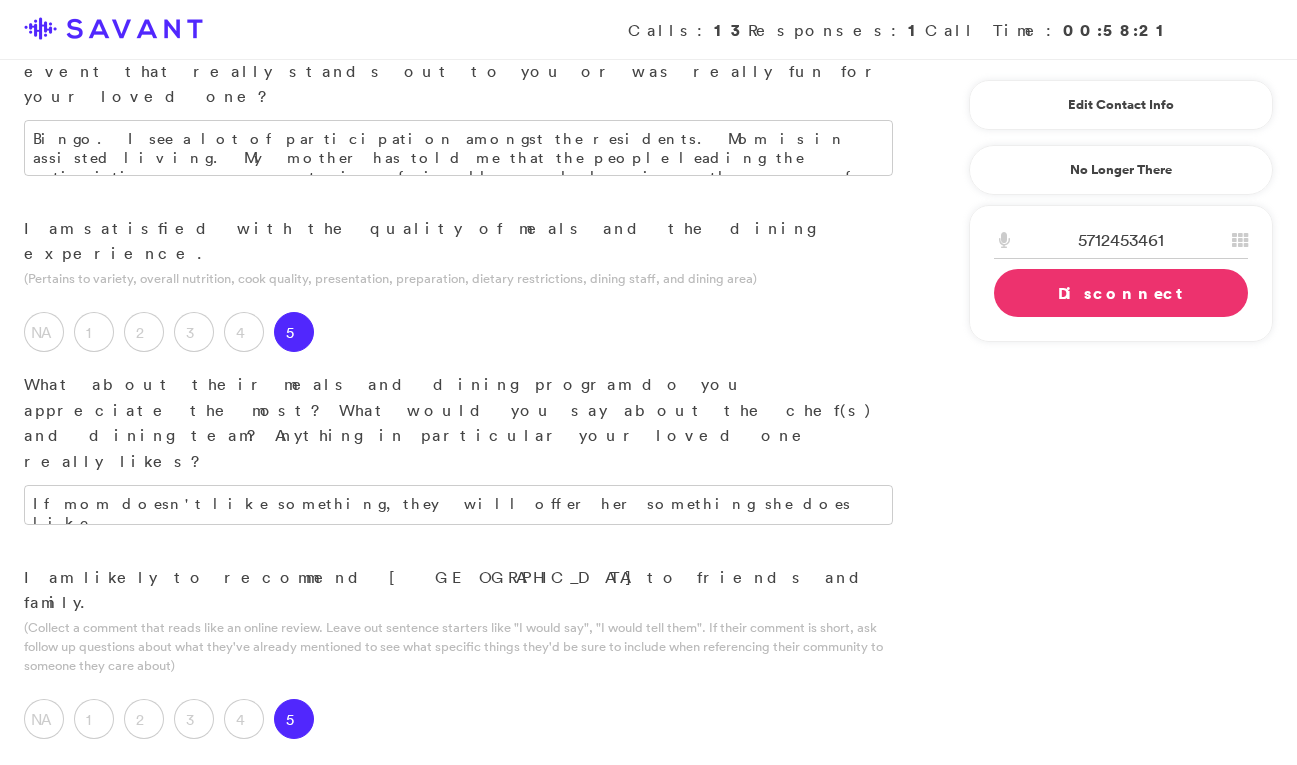 type on "[GEOGRAPHIC_DATA] is definitely a place that I would encourage others to consider for placement in assisted living. The staff is extremely professional and responsive. The facility is extremely clean and well-monitored. The facility offers an array of activities and events." 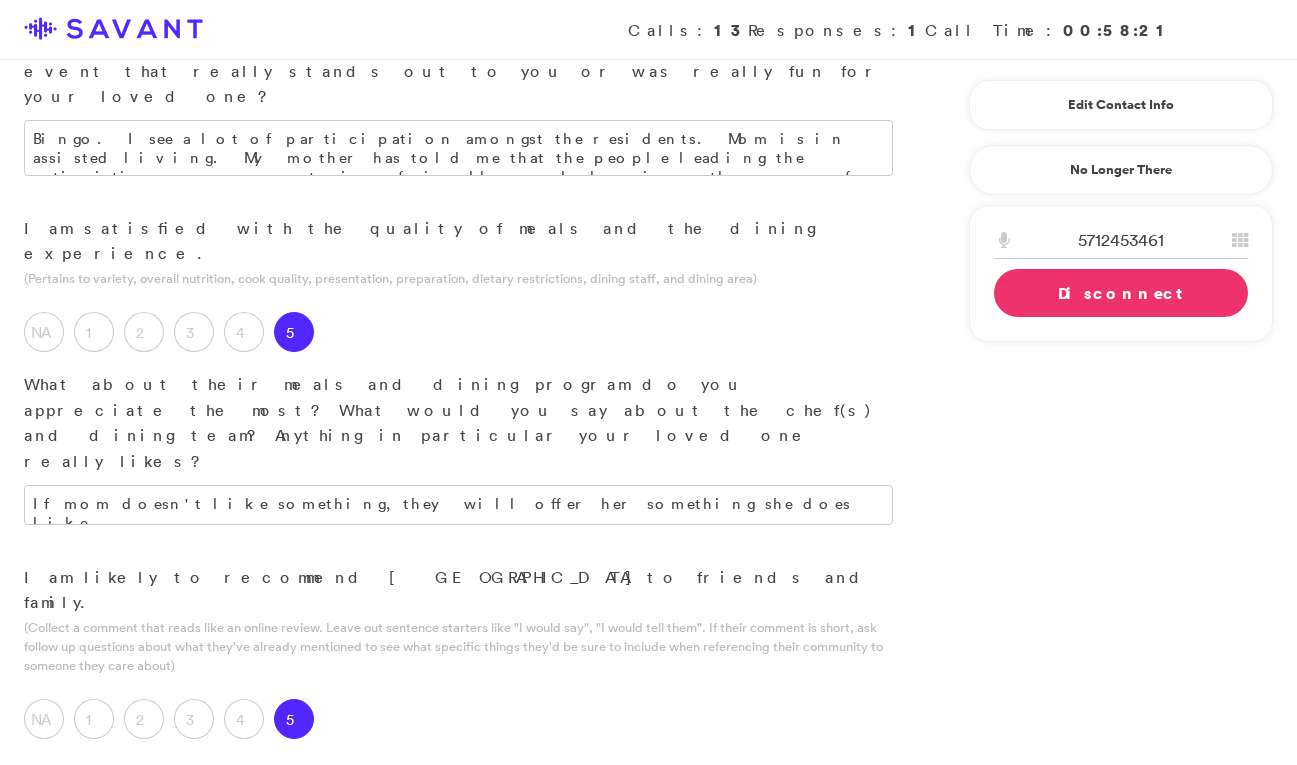 click on "The fact that my mom is safe, receiving excellent care, and the responsiveness of staff and administration, to my mom's and my needs. [PERSON_NAME] in maintenance is wonderful. He is excellent." at bounding box center (458, 1068) 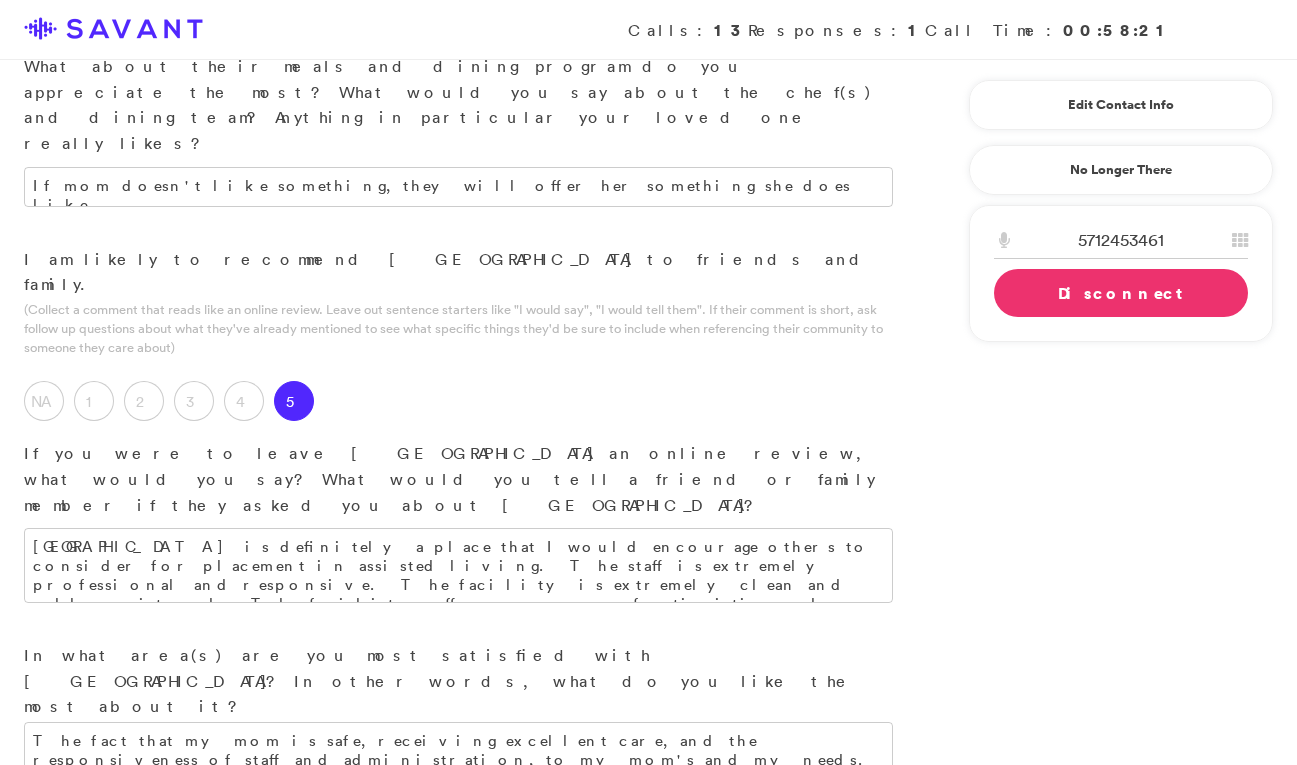 scroll, scrollTop: 2205, scrollLeft: 0, axis: vertical 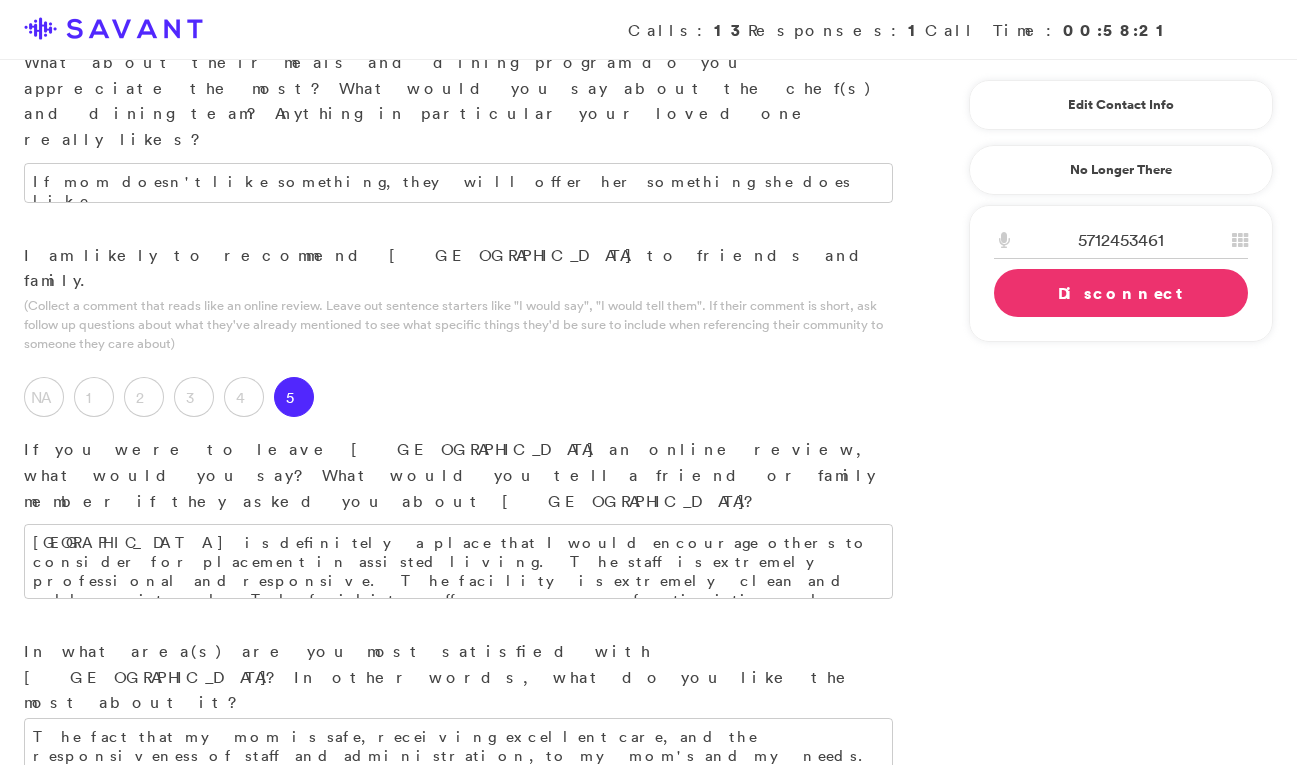 click on "Communication among all facets of the administration. If I speak with the moving coordinator, [PERSON_NAME] (she's wonderful), I have noticed that the memo doesn't reach everyone for a prompt response. The facility had changed carriers, and I had questions about how to get a phone line in." at bounding box center (458, 924) 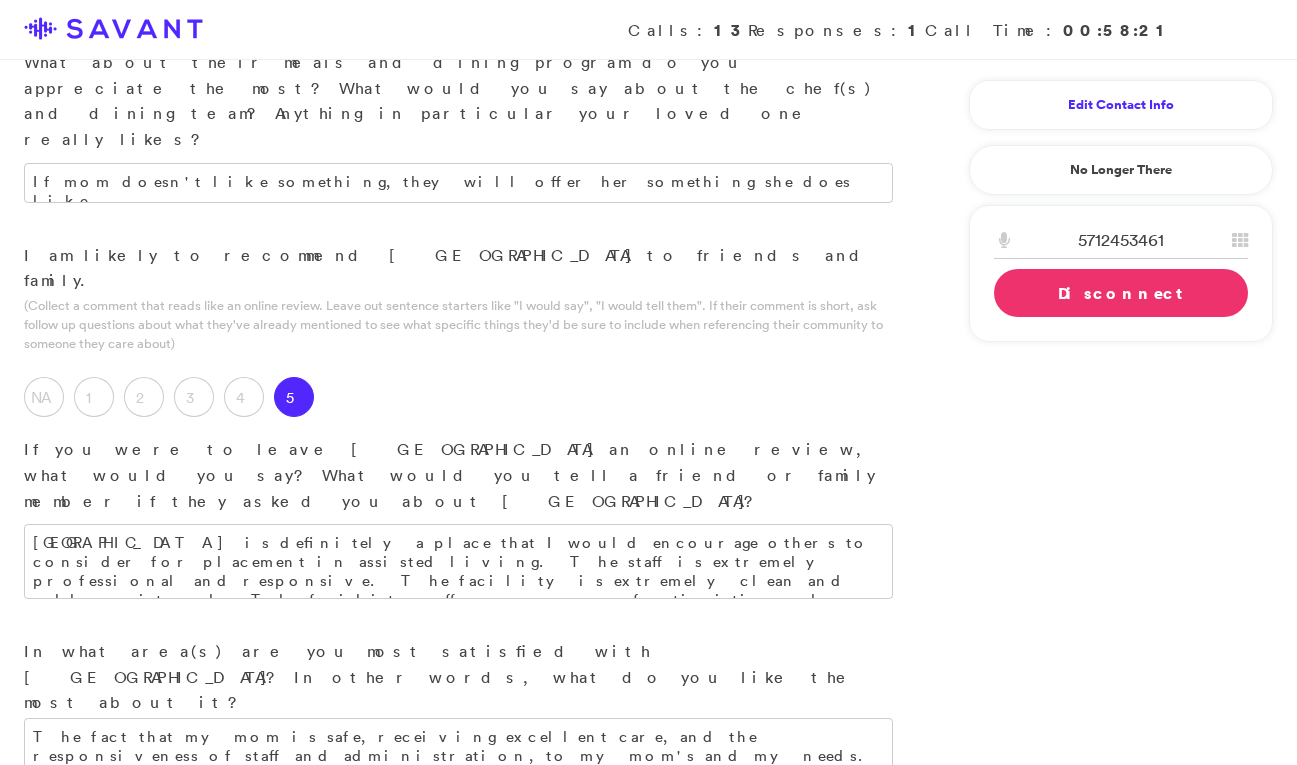 type on "Communication among all facets of the administration. If I speak with the moving coordinator, [PERSON_NAME] (she's wonderful), I have noticed that the memo doesn't reach everyone for a prompt response. The facility had changed carriers, and I had questions about how to get a phone line in. Communications internally for them has some room for improvement." 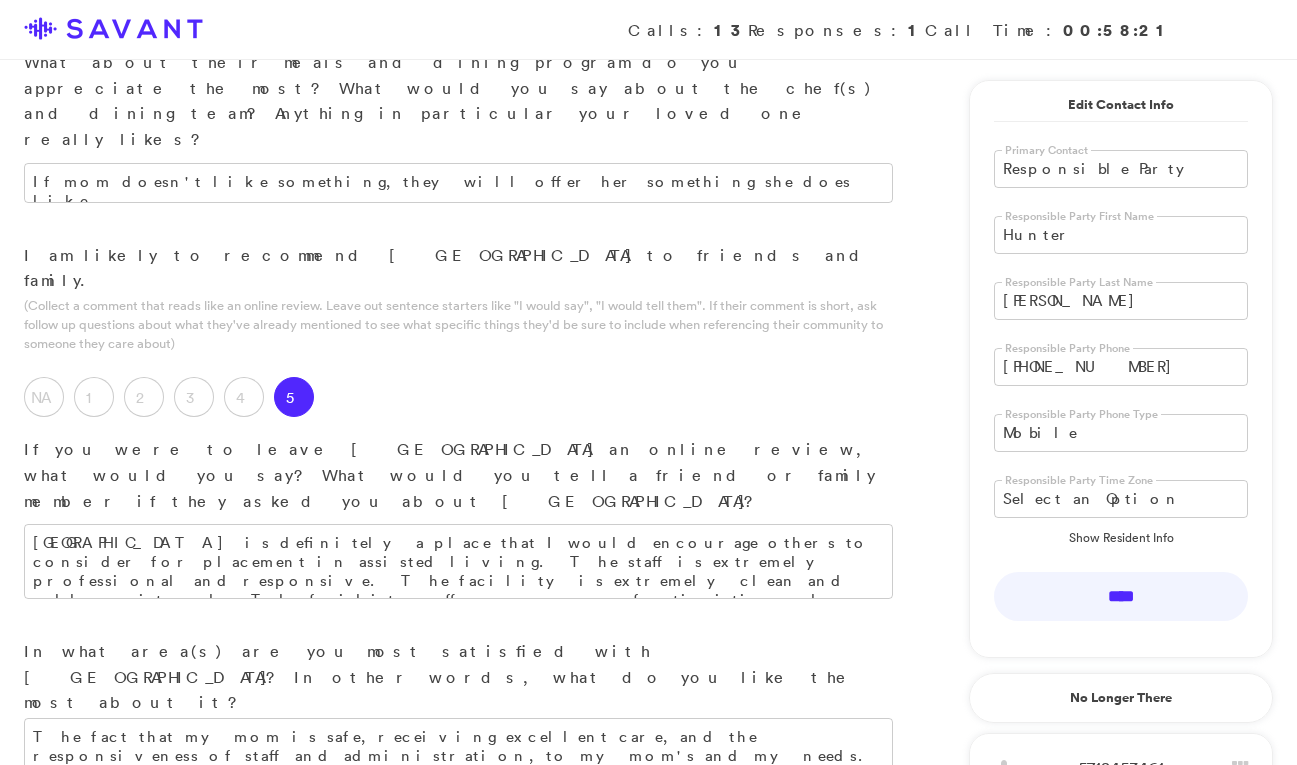 drag, startPoint x: 1062, startPoint y: 244, endPoint x: 973, endPoint y: 221, distance: 91.92388 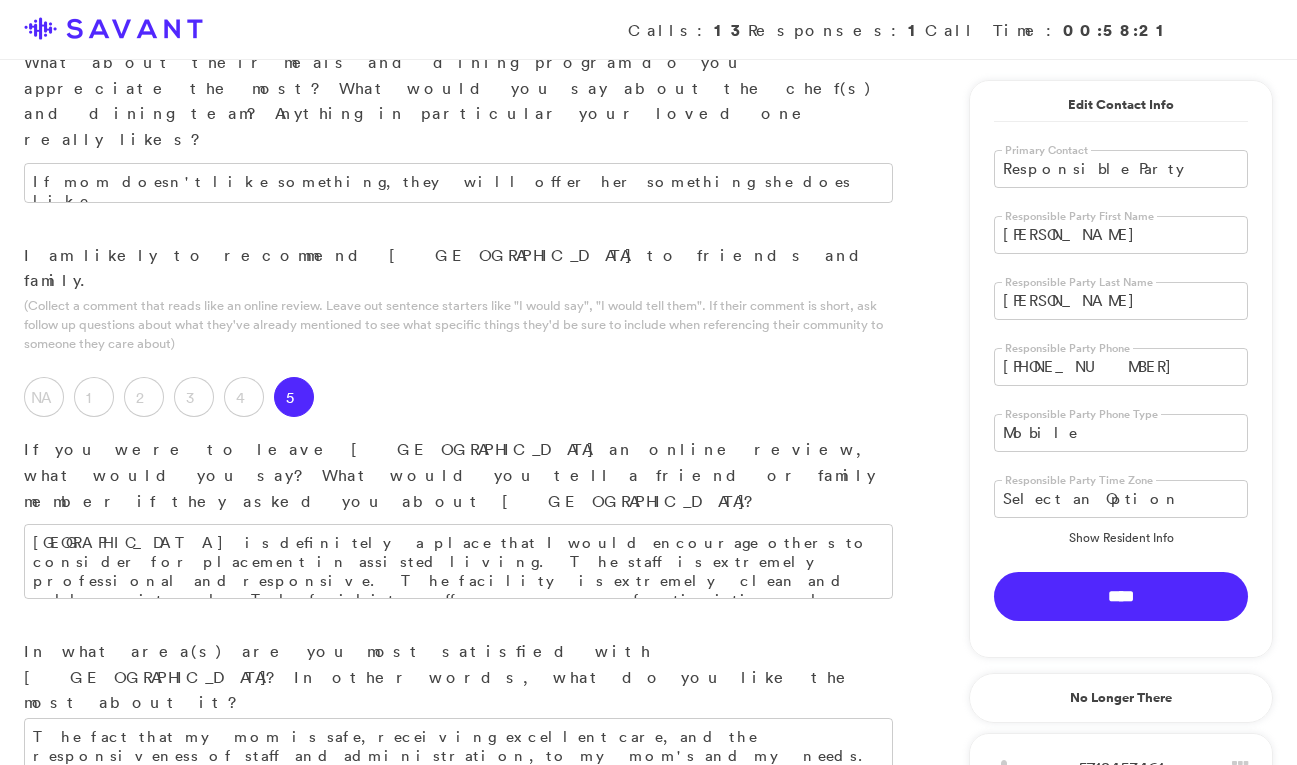 type on "[PERSON_NAME]" 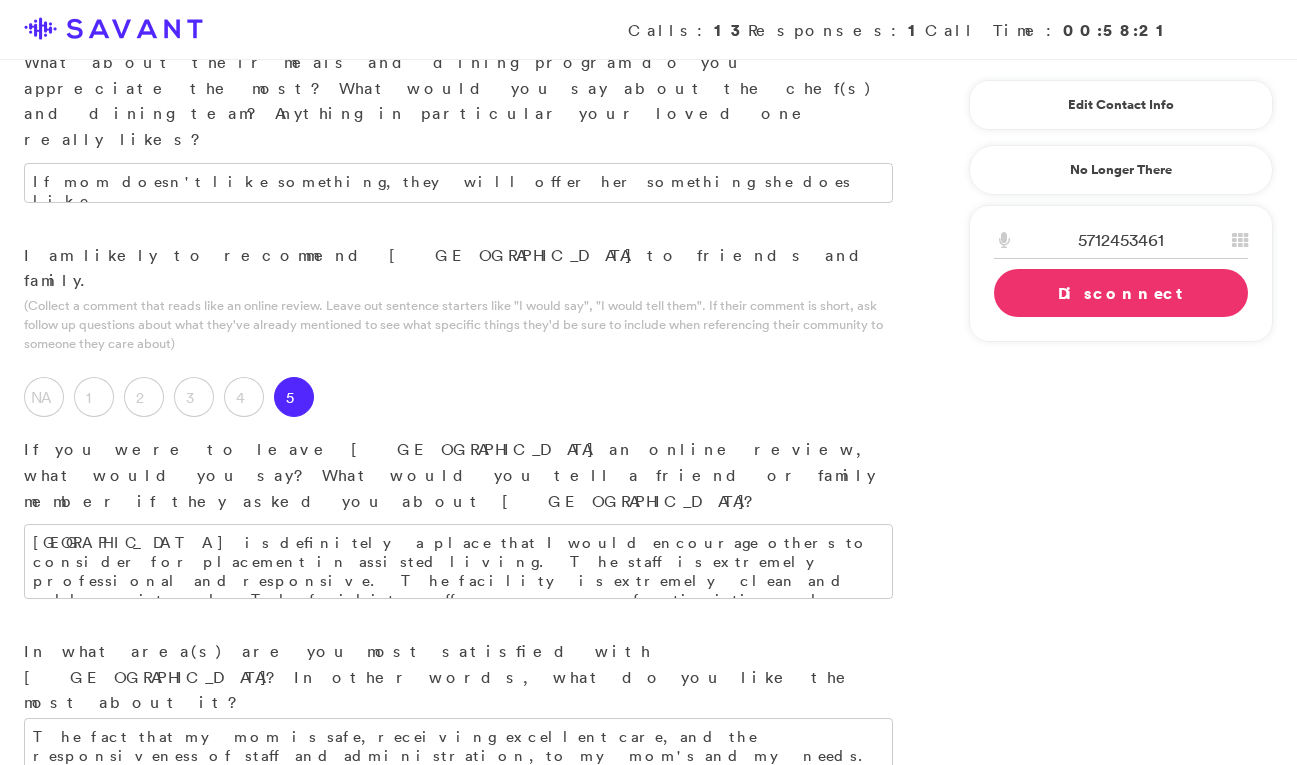 click on "Yes" at bounding box center [44, 1150] 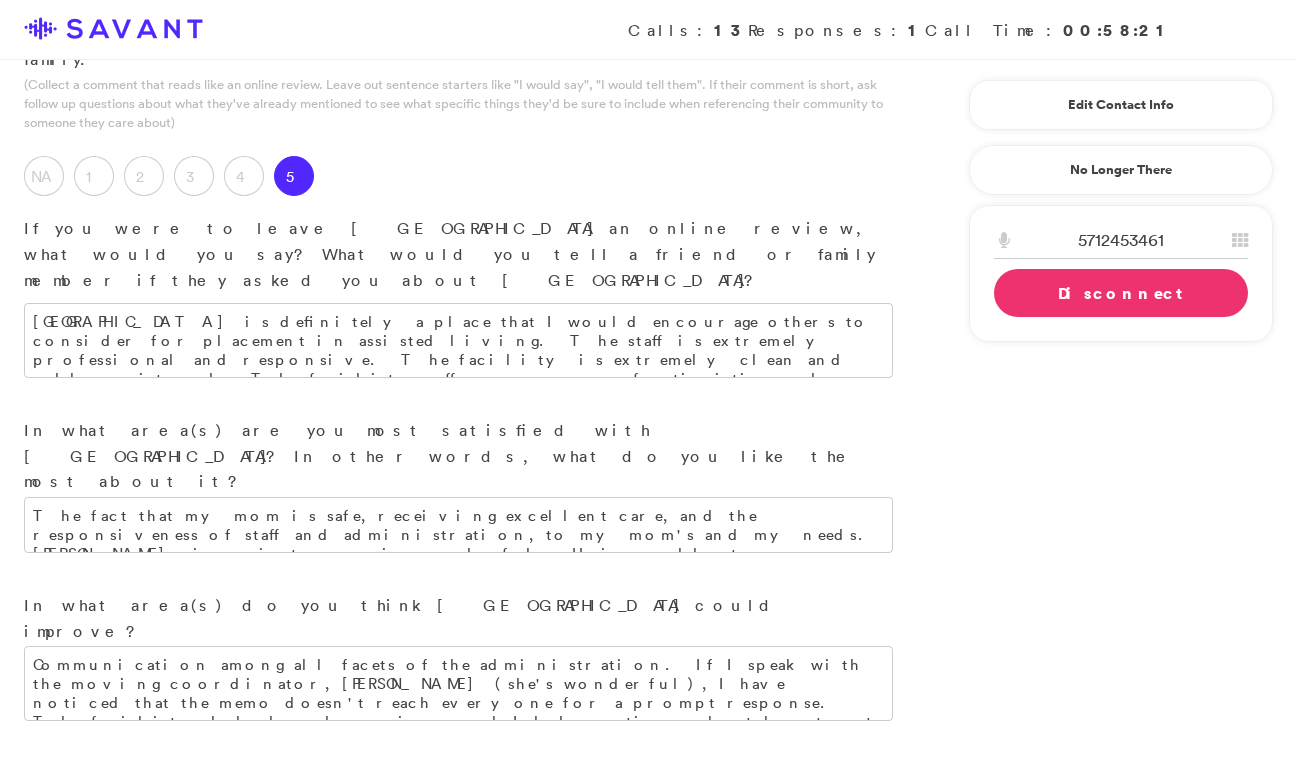 scroll, scrollTop: 2427, scrollLeft: 0, axis: vertical 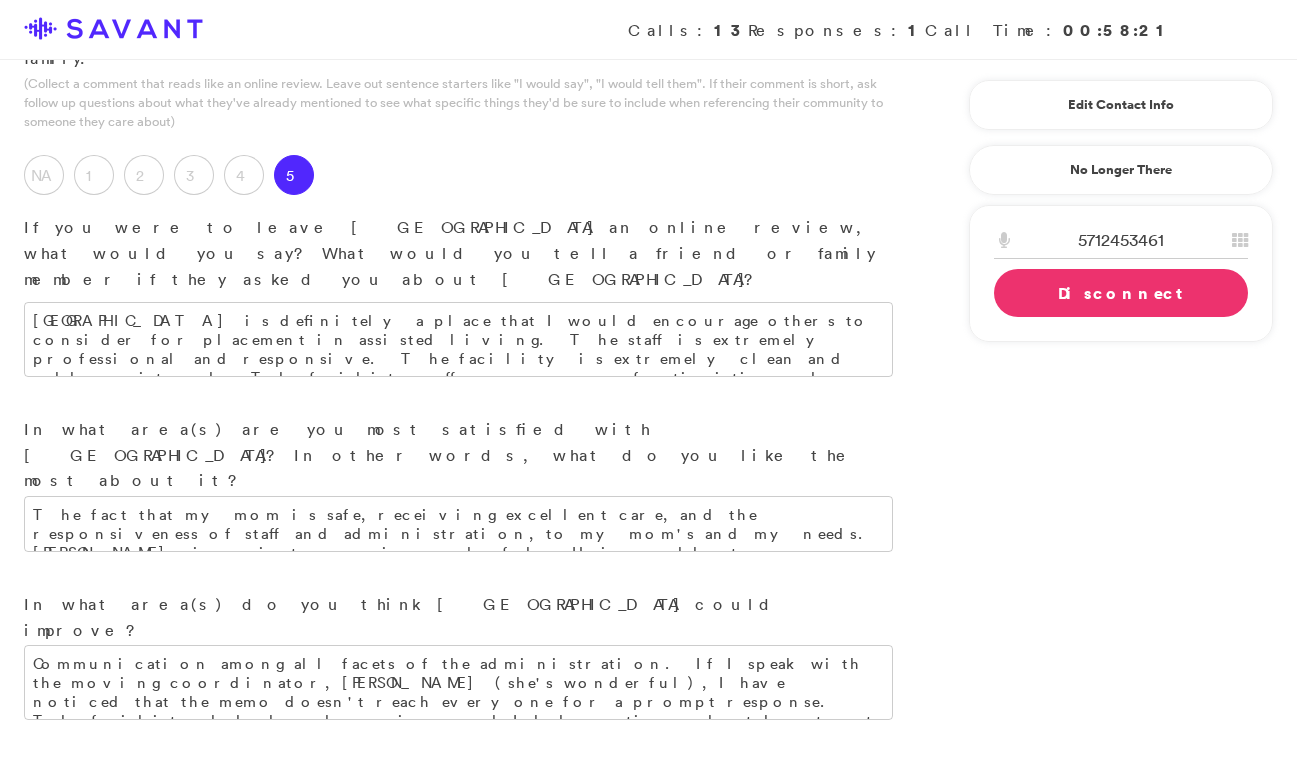 click on "Disconnect" at bounding box center (1121, 293) 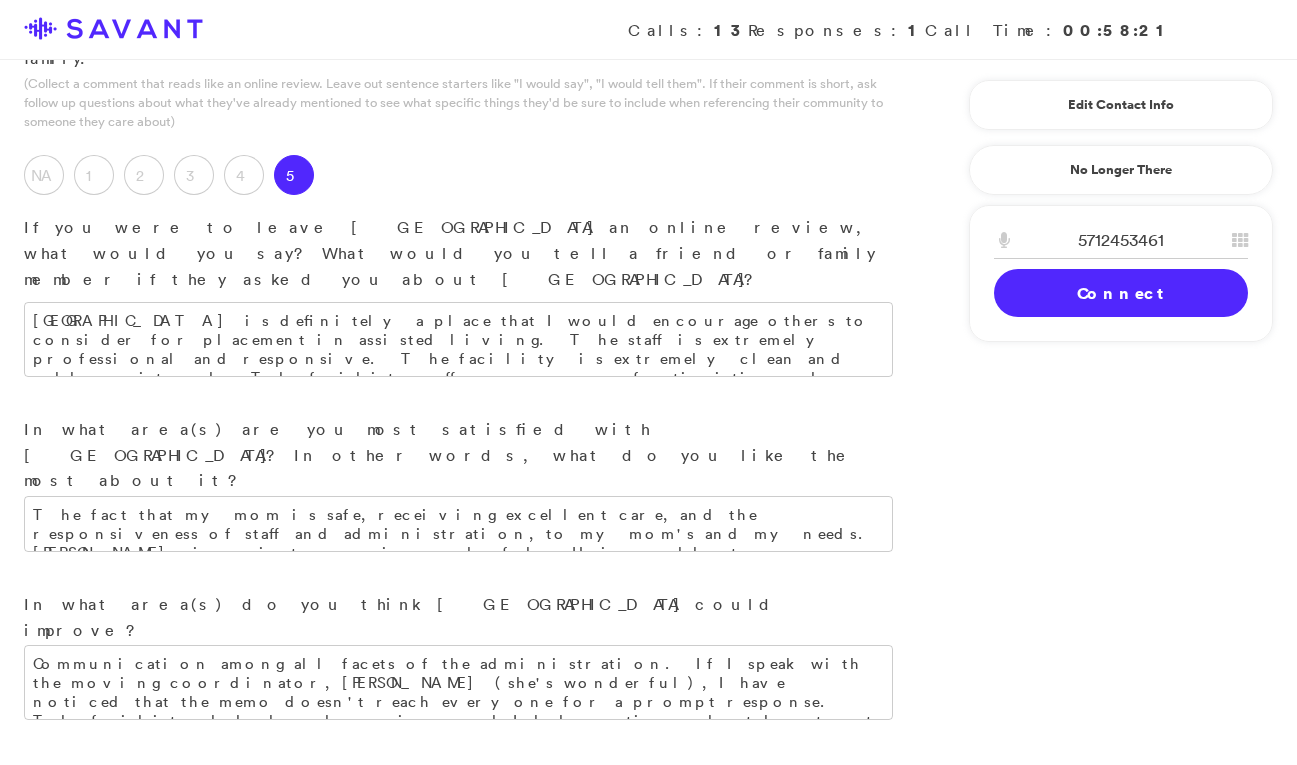 click on "Submit & Next" at bounding box center (150, 1192) 